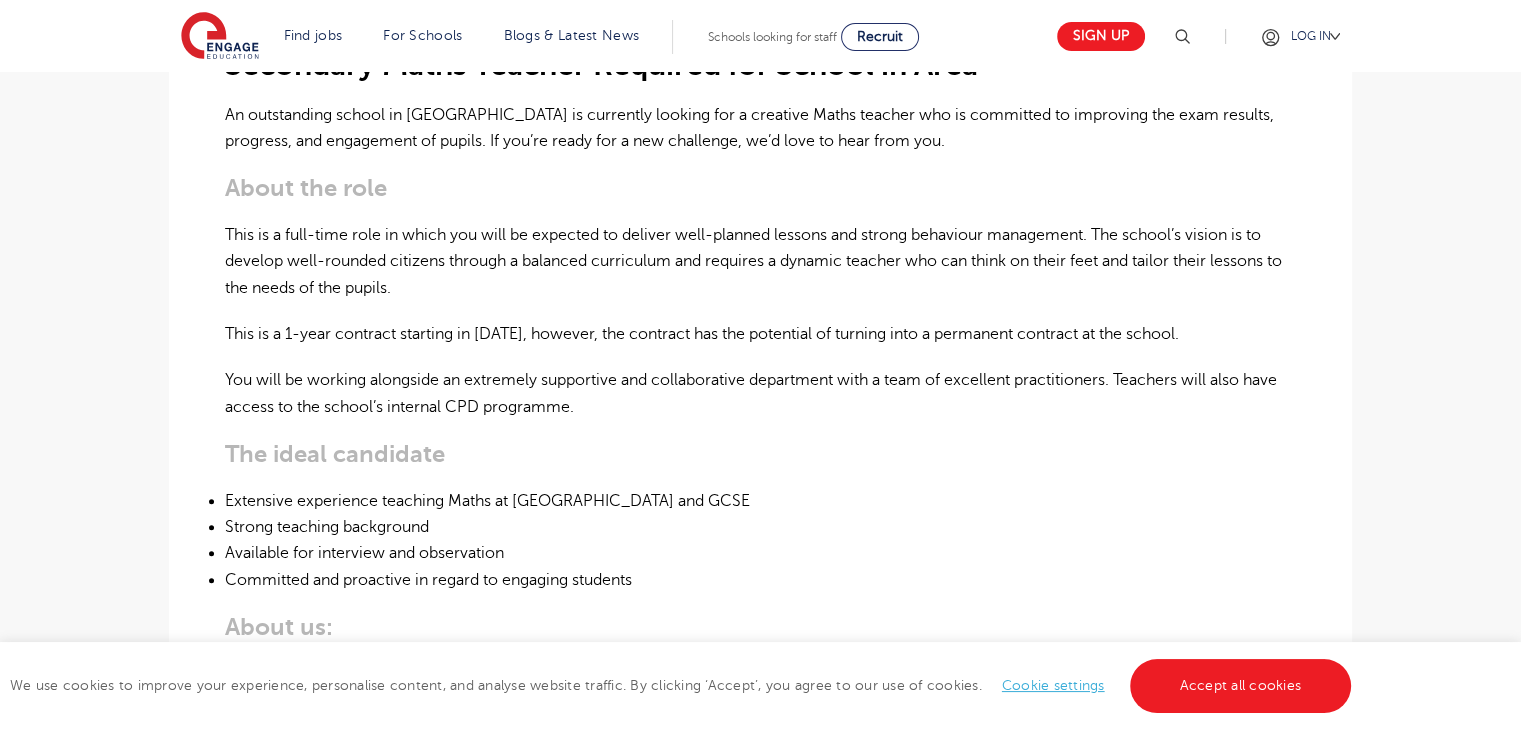scroll, scrollTop: 600, scrollLeft: 0, axis: vertical 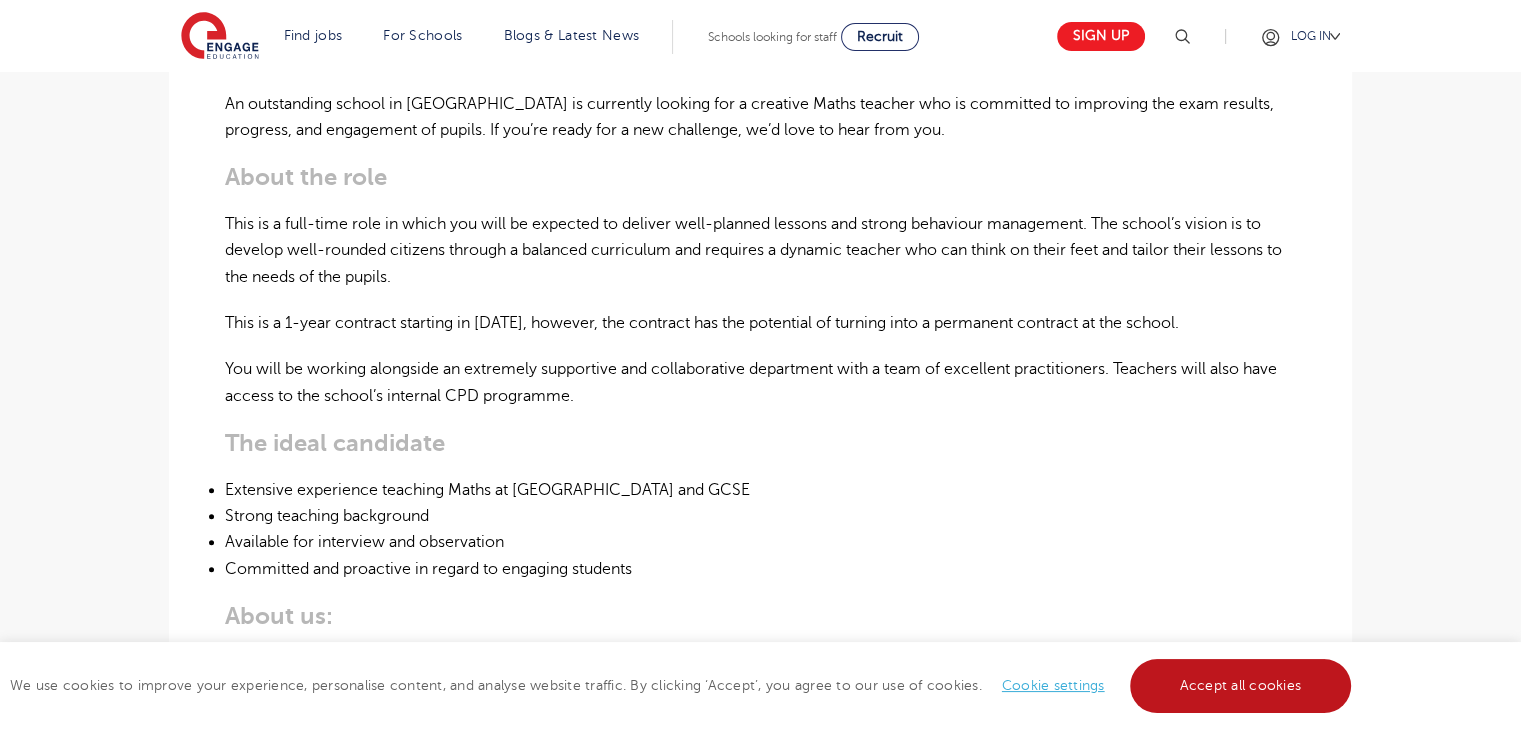 click on "Accept all cookies" at bounding box center [1241, 686] 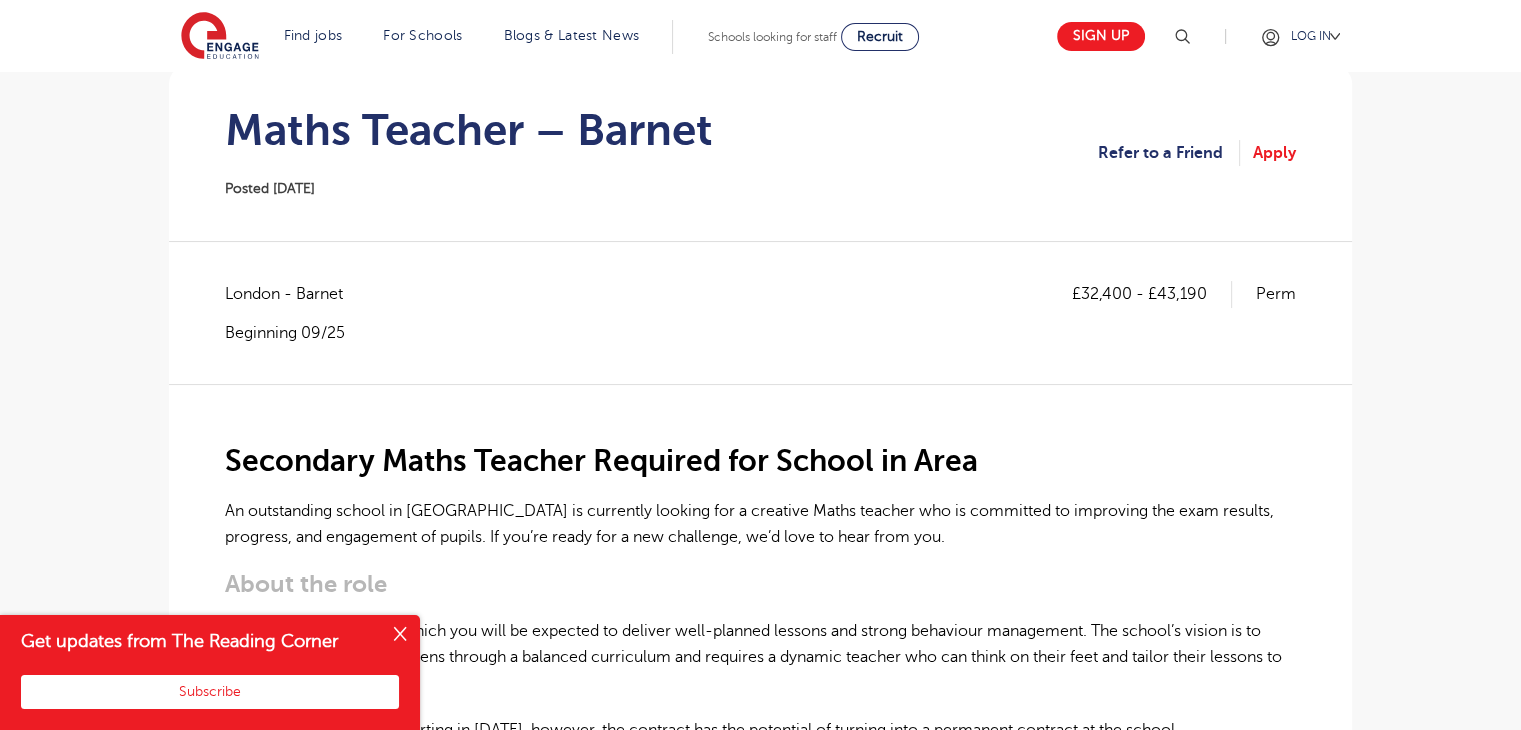 scroll, scrollTop: 0, scrollLeft: 0, axis: both 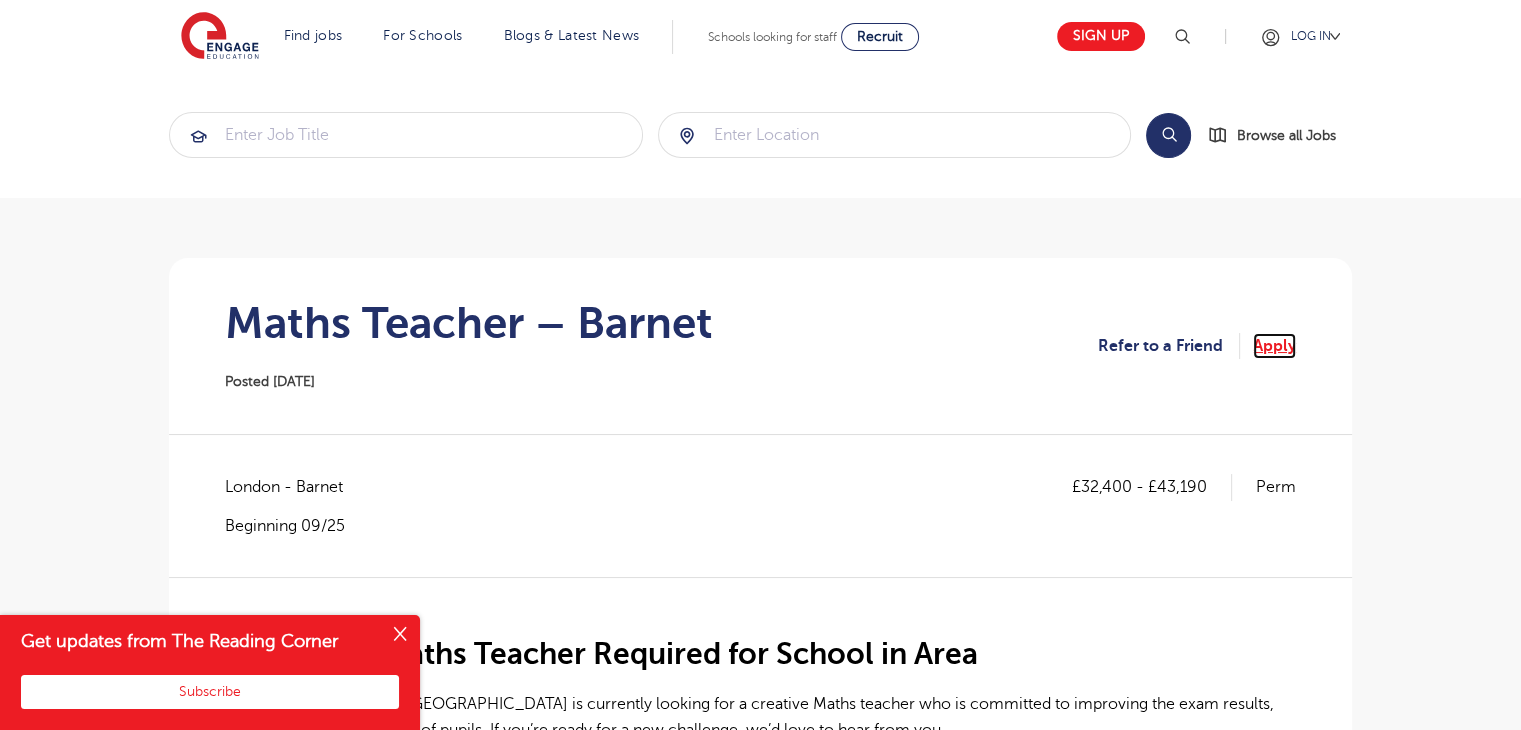 click on "Apply" at bounding box center [1274, 346] 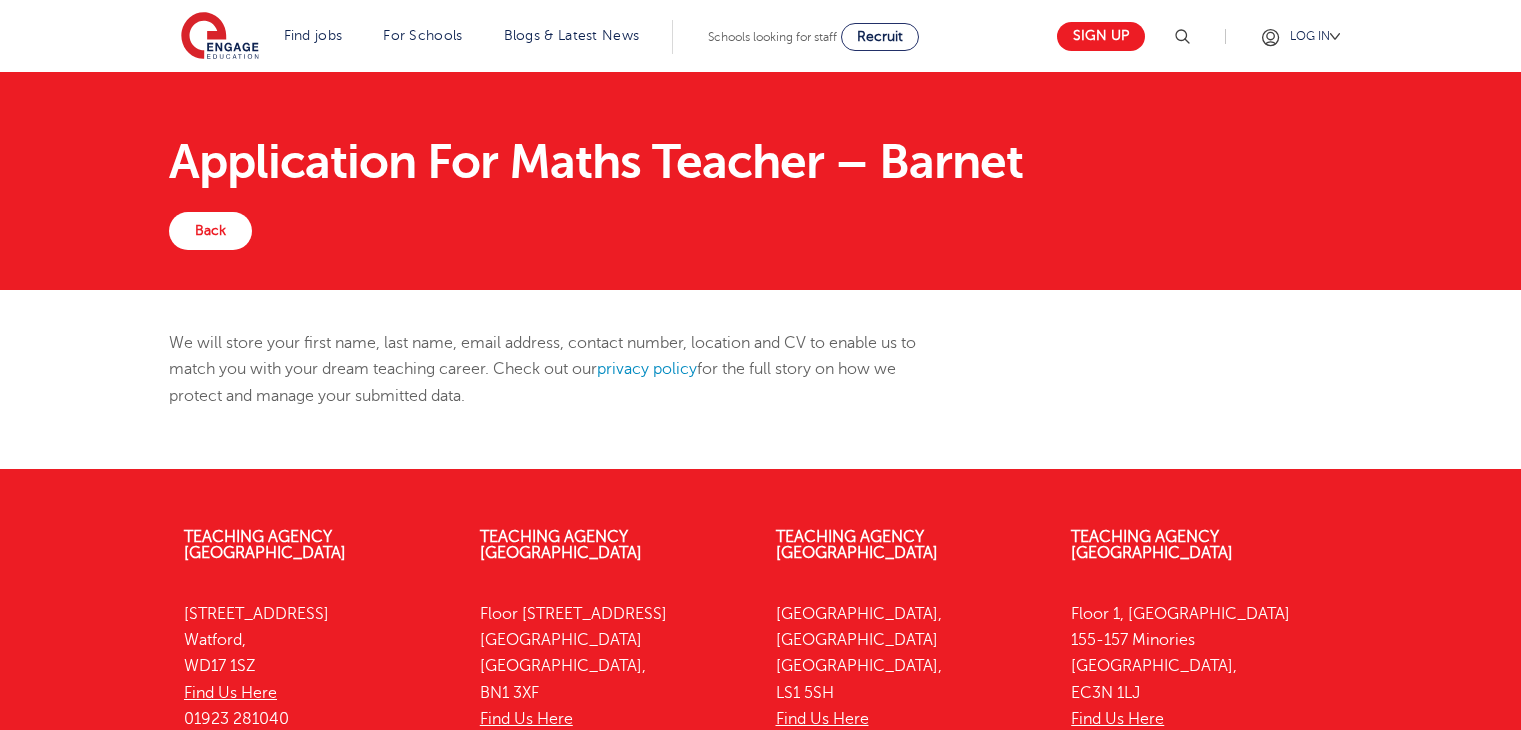 scroll, scrollTop: 0, scrollLeft: 0, axis: both 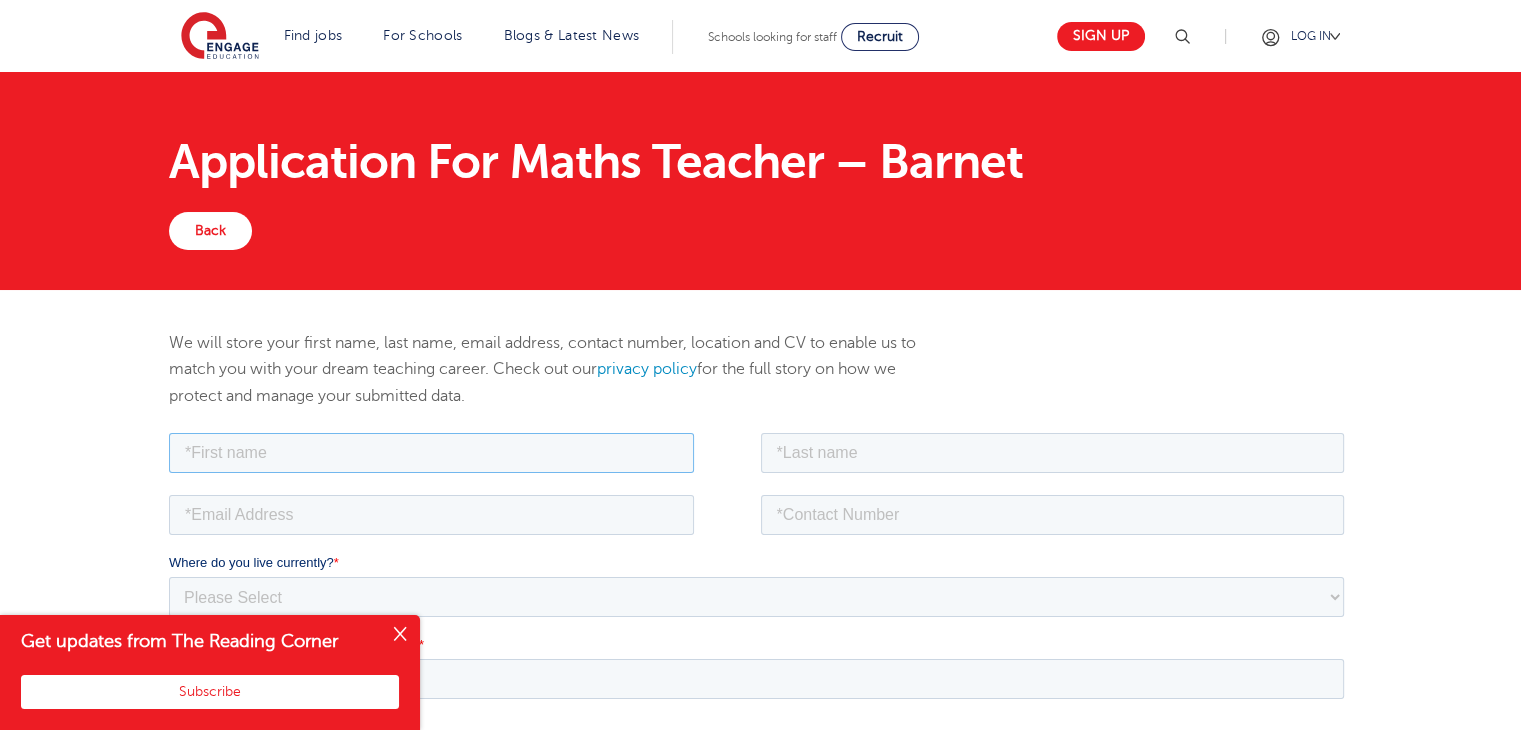 click at bounding box center [431, 452] 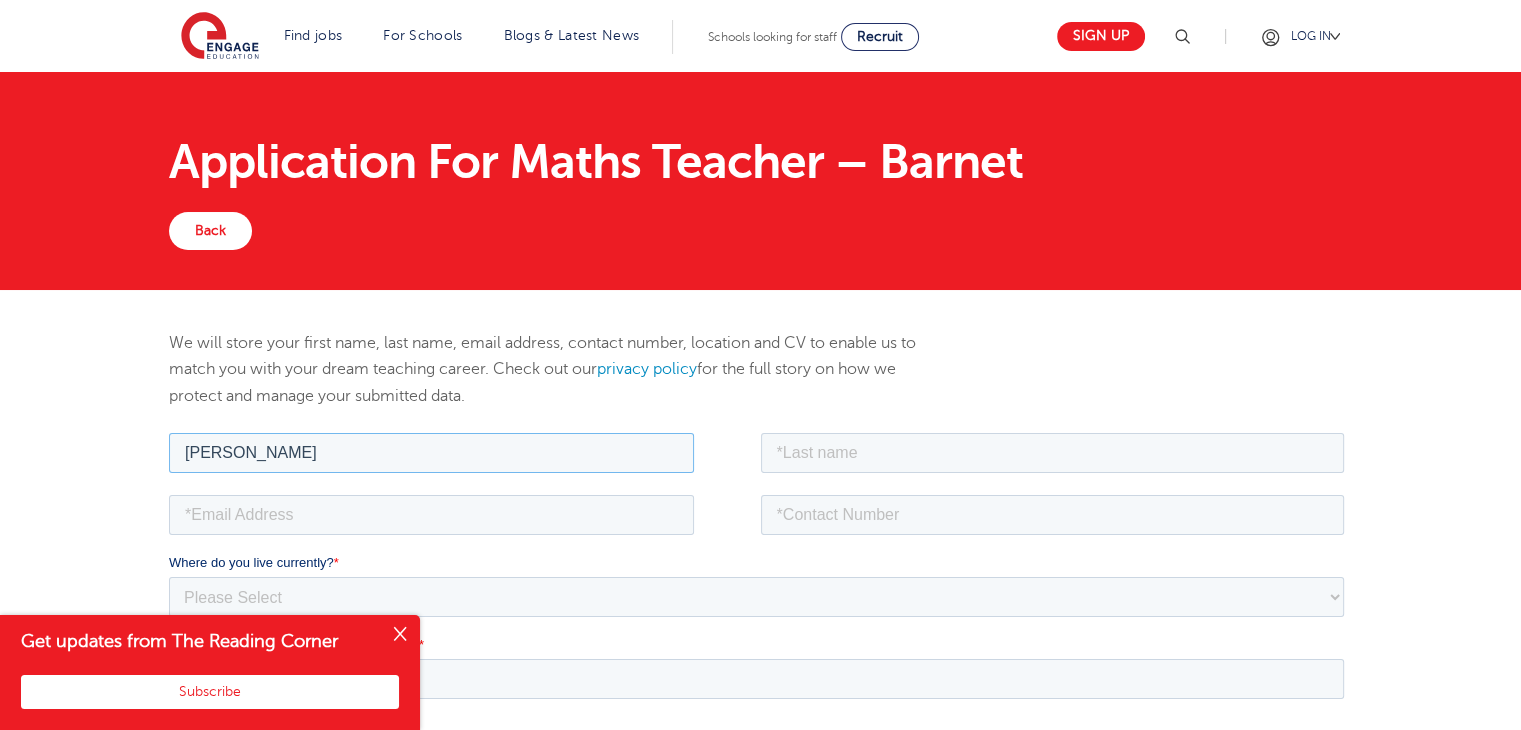 type on "[PERSON_NAME]" 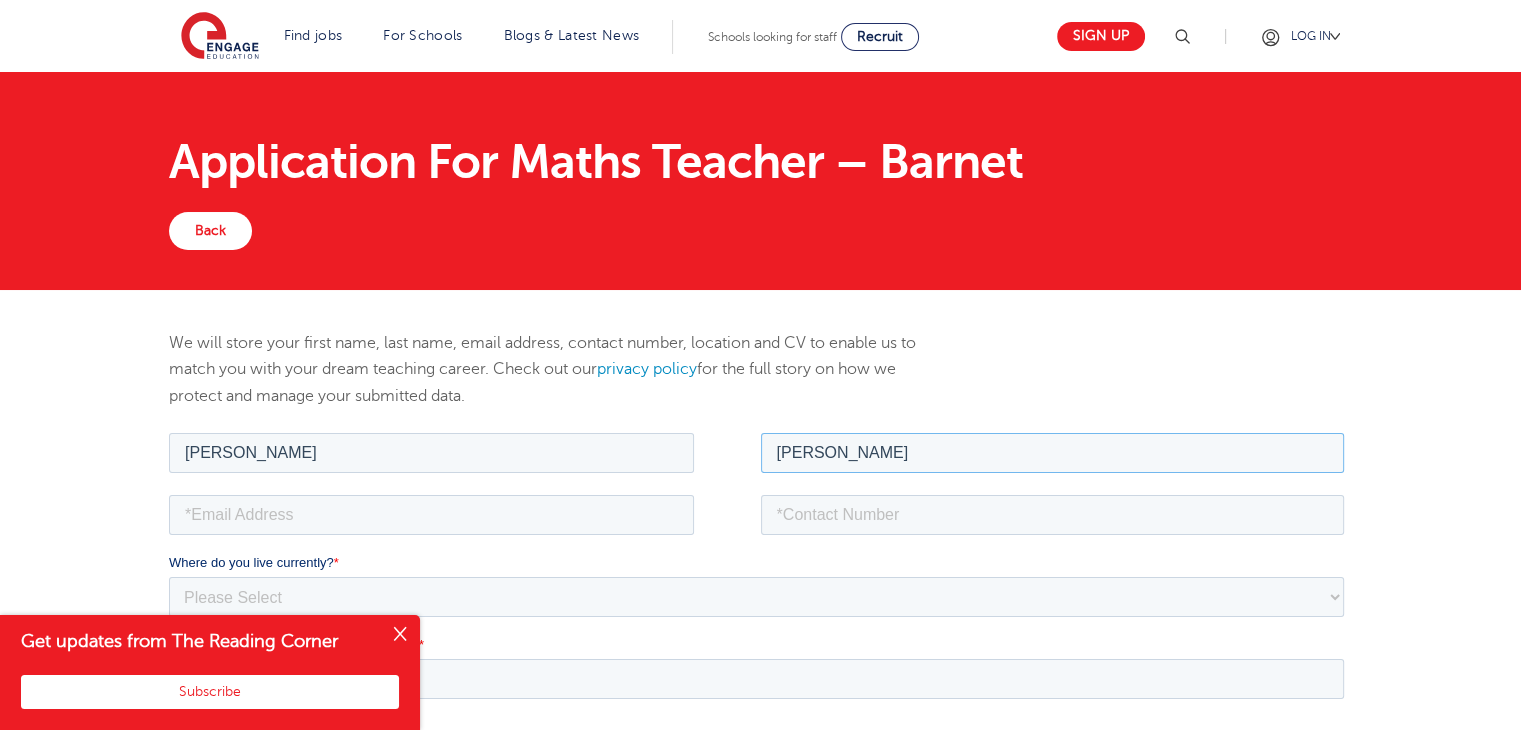 type on "[PERSON_NAME]" 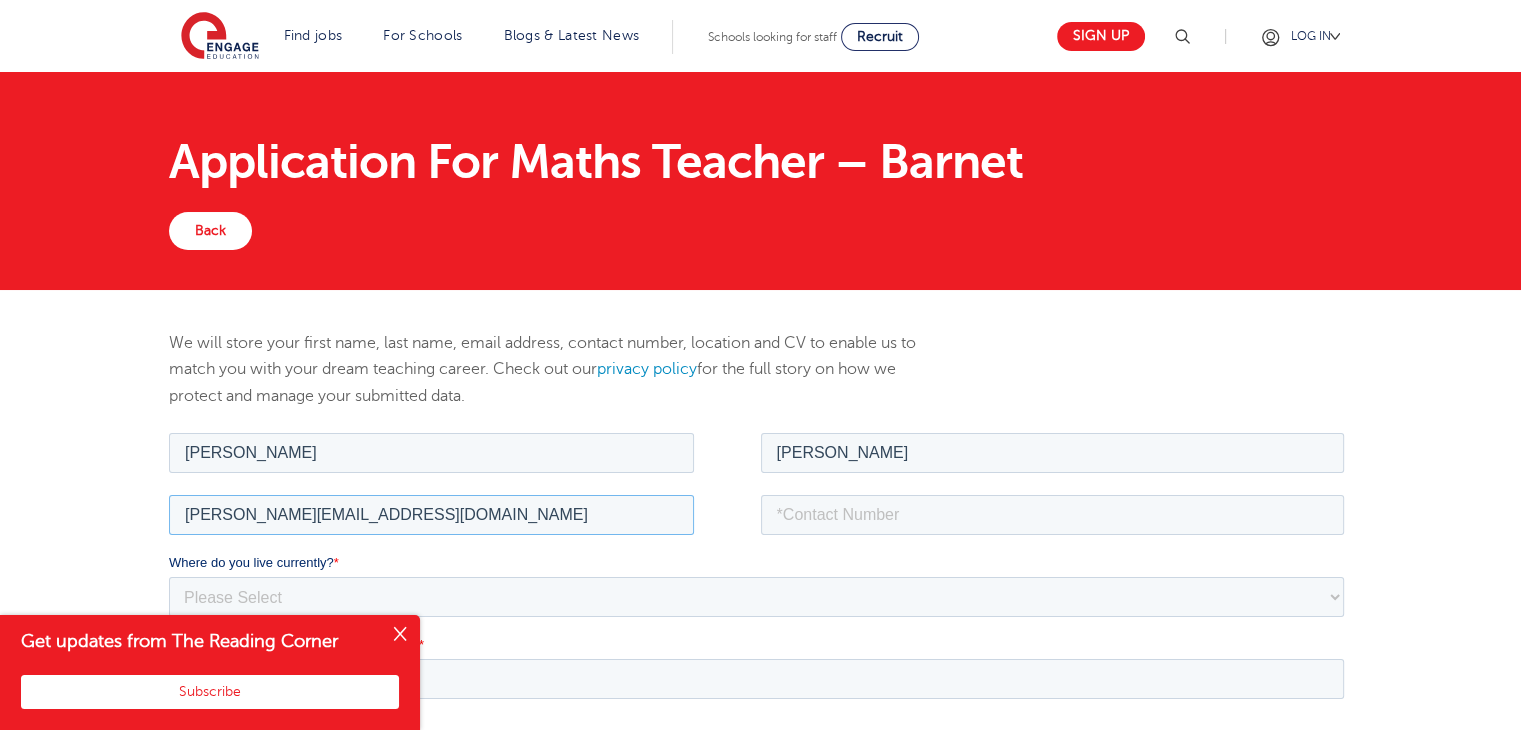 type on "[PERSON_NAME][EMAIL_ADDRESS][DOMAIN_NAME]" 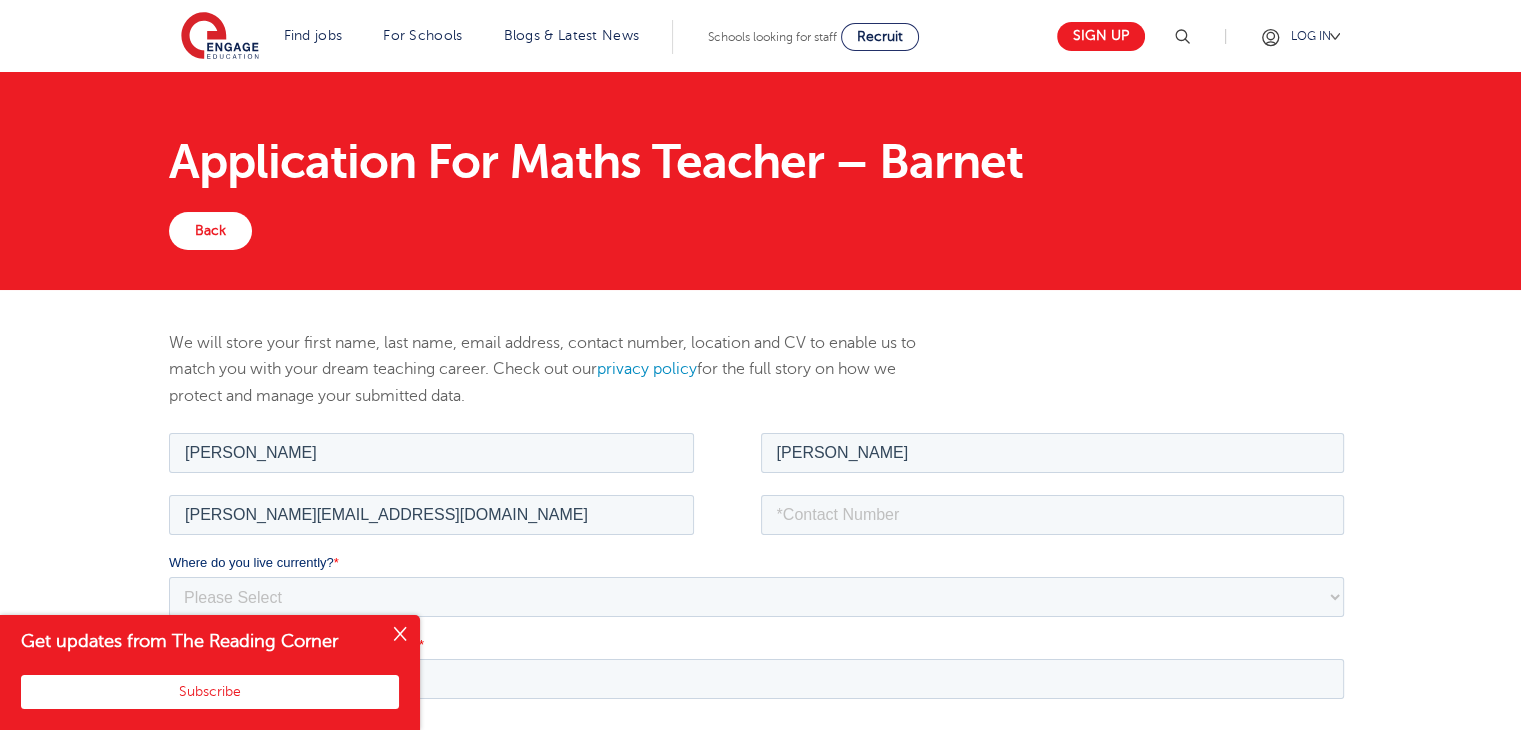 click at bounding box center [400, 635] 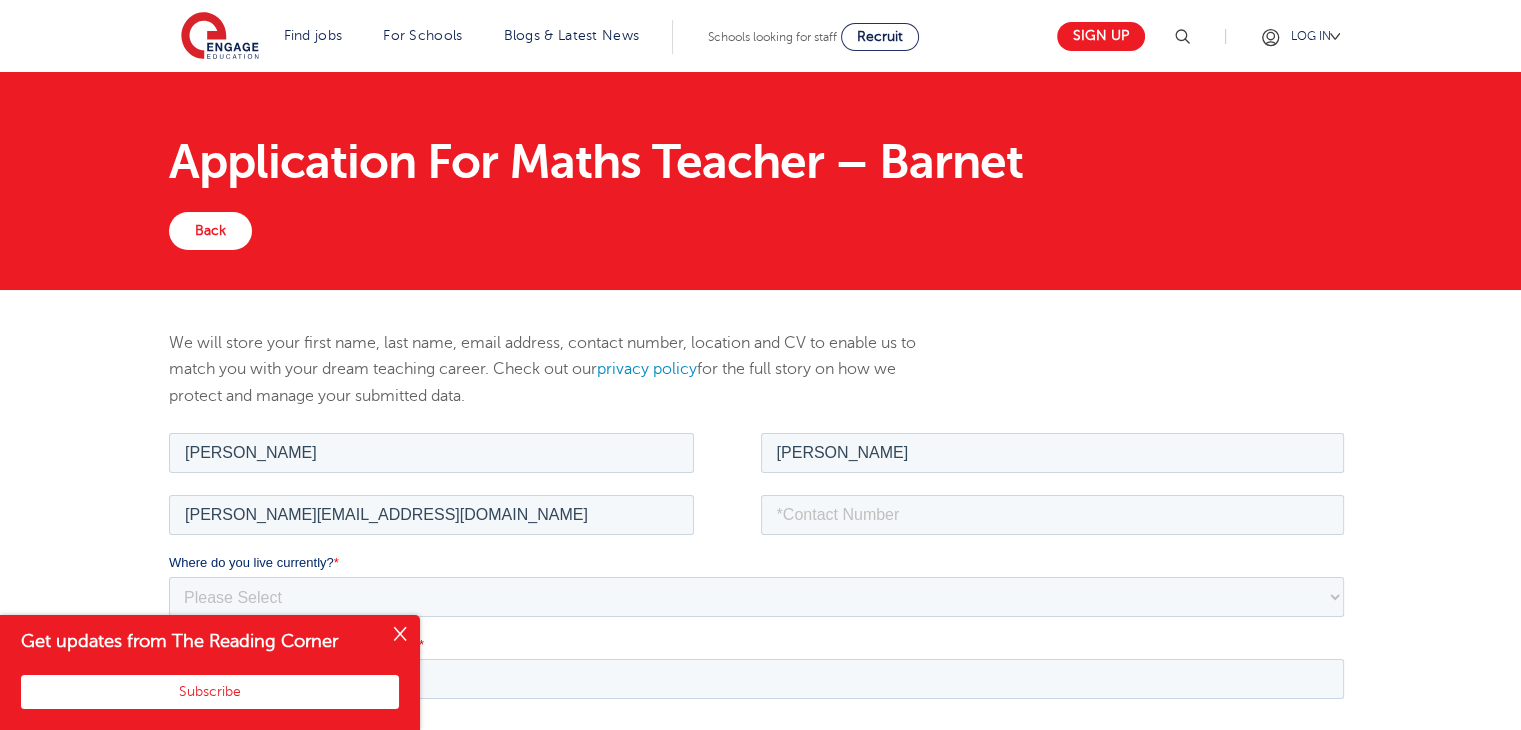 scroll, scrollTop: 200, scrollLeft: 0, axis: vertical 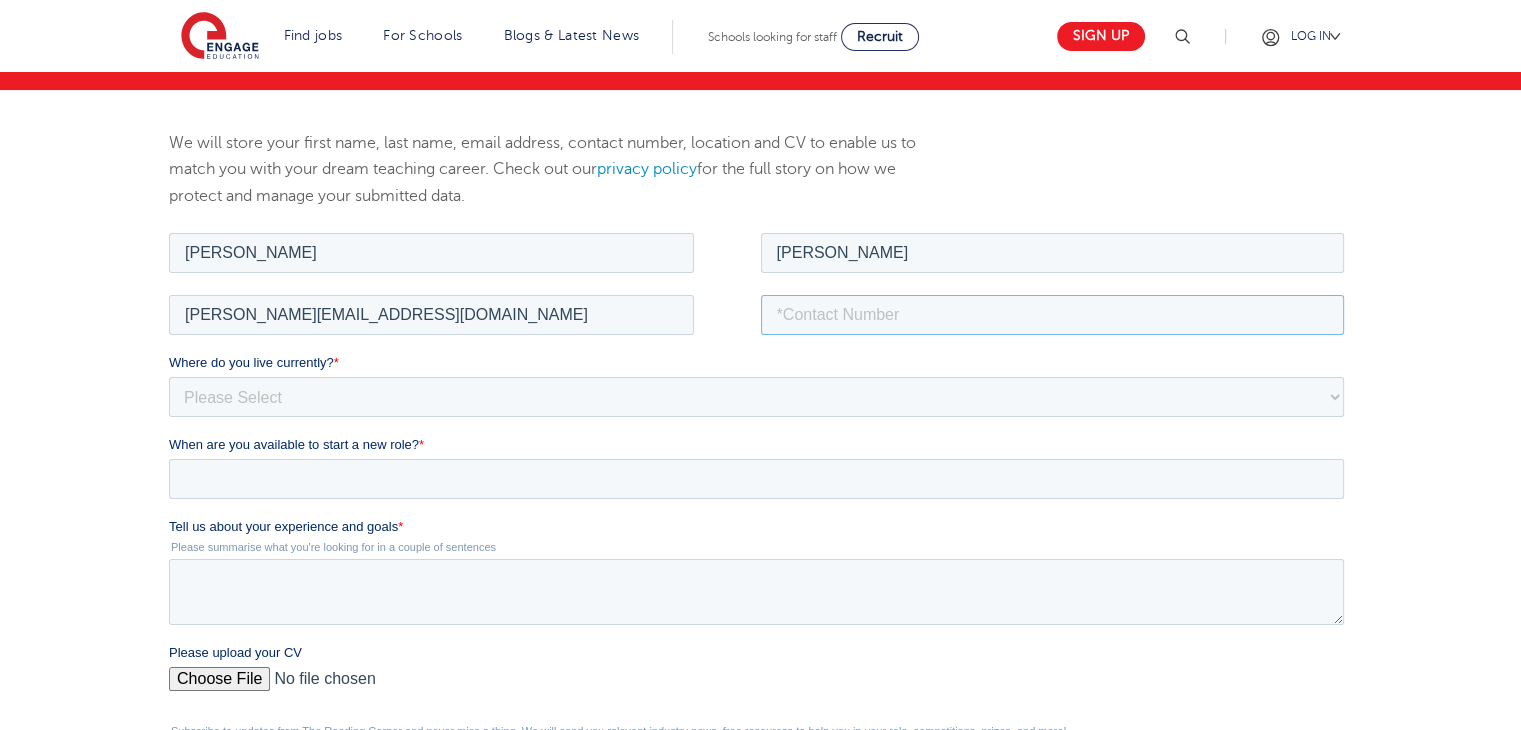 click at bounding box center (1053, 314) 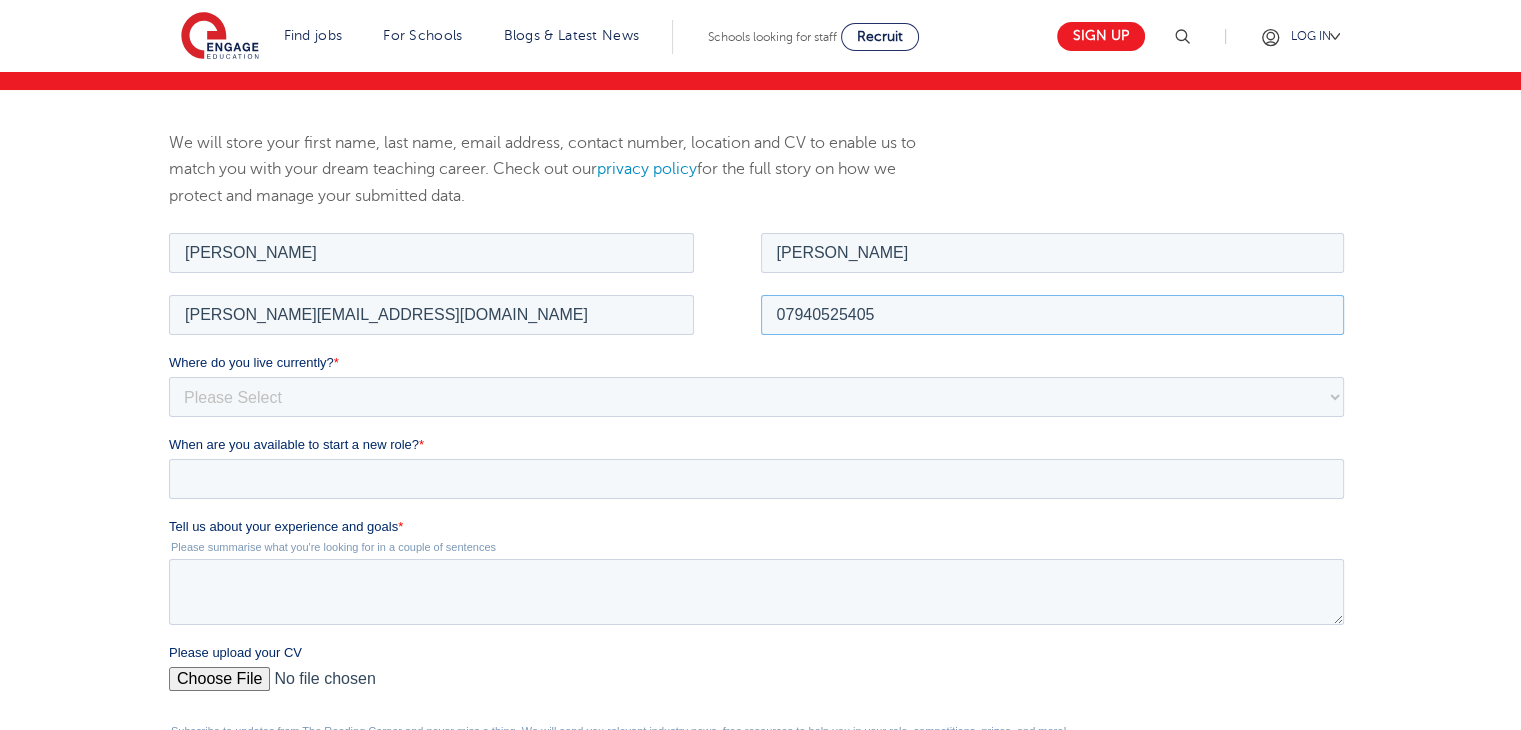 type on "07940525405" 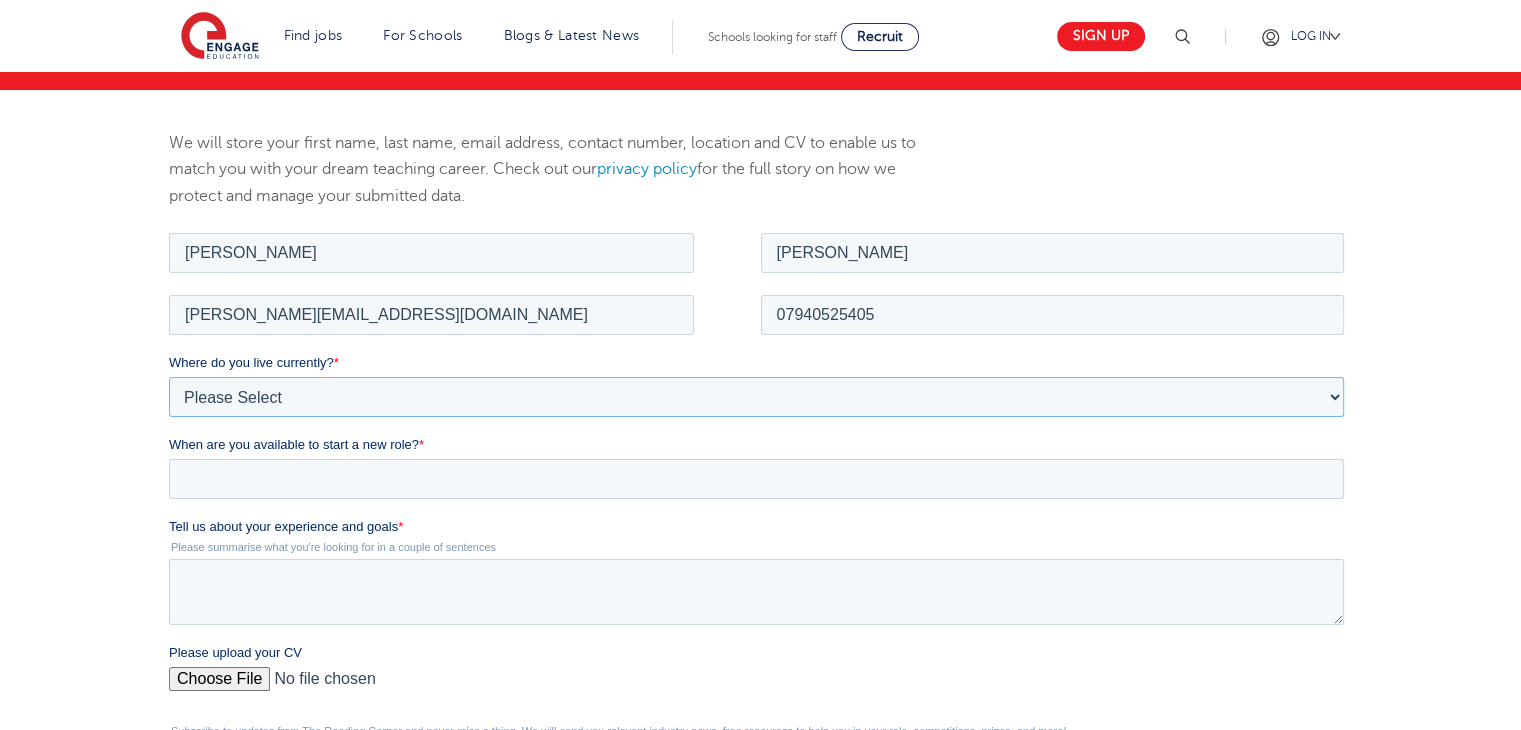 click on "Please Select [GEOGRAPHIC_DATA] [GEOGRAPHIC_DATA] [GEOGRAPHIC_DATA] [GEOGRAPHIC_DATA] [GEOGRAPHIC_DATA] [GEOGRAPHIC_DATA] [GEOGRAPHIC_DATA] [GEOGRAPHIC_DATA] [GEOGRAPHIC_DATA] [GEOGRAPHIC_DATA] [GEOGRAPHIC_DATA] [GEOGRAPHIC_DATA] [GEOGRAPHIC_DATA] [GEOGRAPHIC_DATA]" at bounding box center [756, 396] 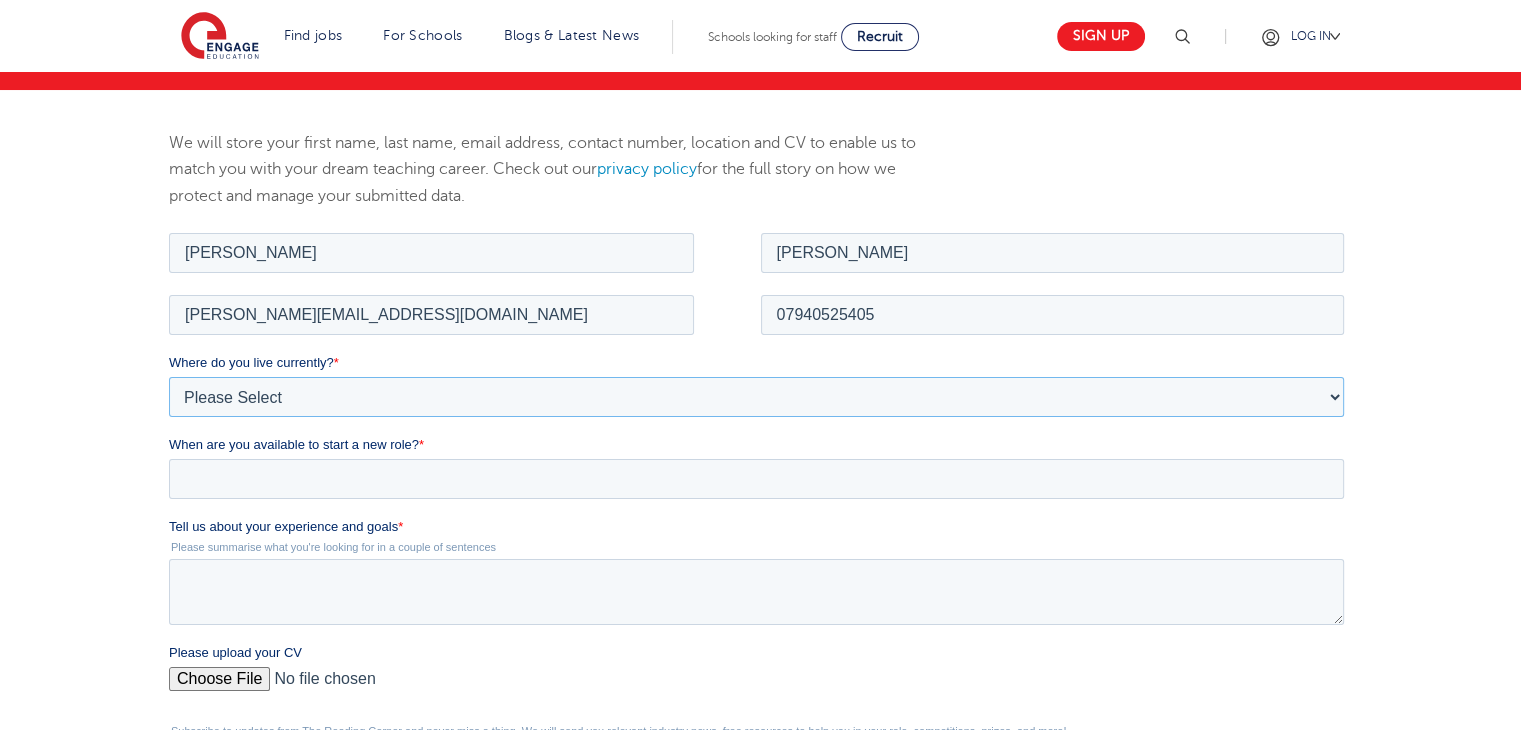 click on "Please Select [GEOGRAPHIC_DATA] [GEOGRAPHIC_DATA] [GEOGRAPHIC_DATA] [GEOGRAPHIC_DATA] [GEOGRAPHIC_DATA] [GEOGRAPHIC_DATA] [GEOGRAPHIC_DATA] [GEOGRAPHIC_DATA] [GEOGRAPHIC_DATA] [GEOGRAPHIC_DATA] [GEOGRAPHIC_DATA] [GEOGRAPHIC_DATA] [GEOGRAPHIC_DATA] [GEOGRAPHIC_DATA]" at bounding box center (756, 396) 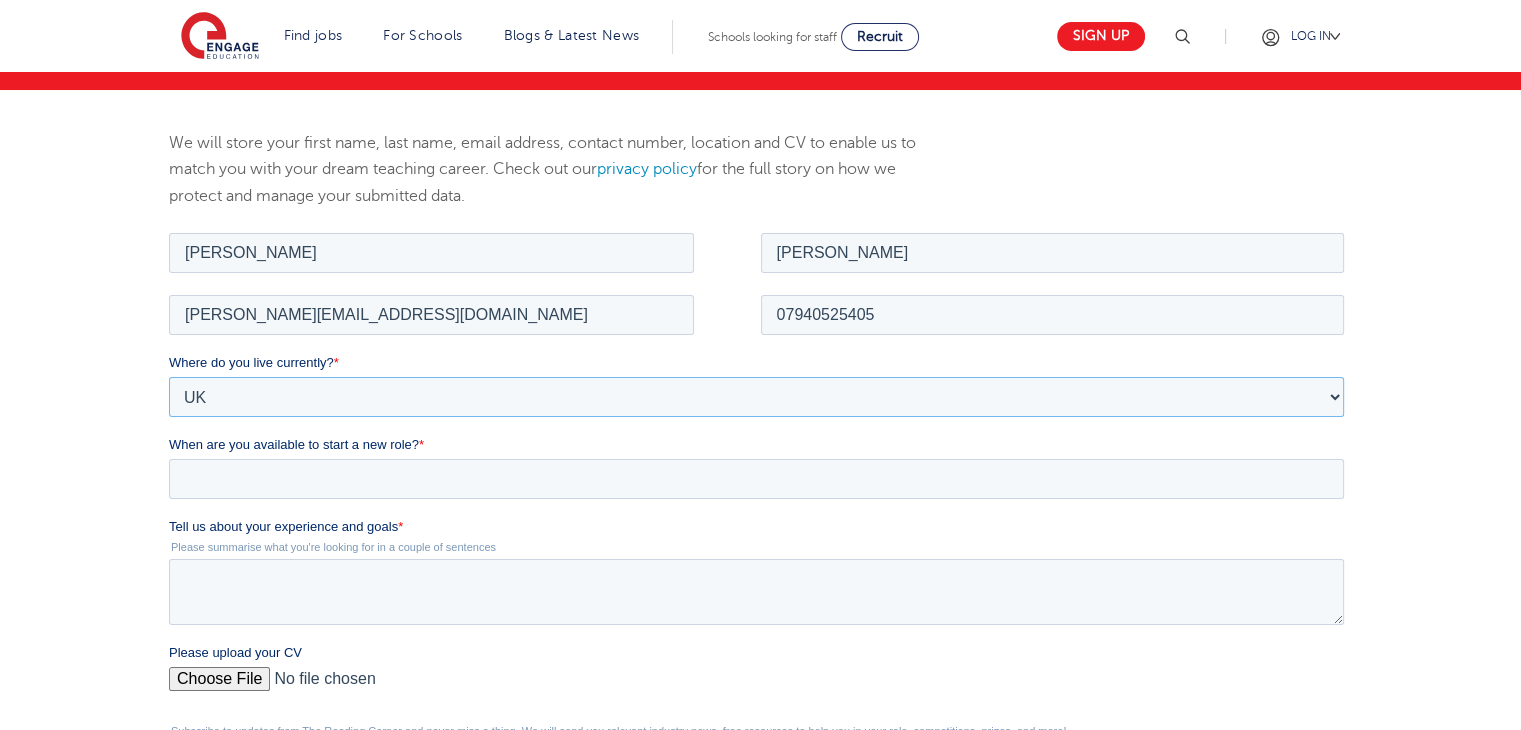 click on "Please Select [GEOGRAPHIC_DATA] [GEOGRAPHIC_DATA] [GEOGRAPHIC_DATA] [GEOGRAPHIC_DATA] [GEOGRAPHIC_DATA] [GEOGRAPHIC_DATA] [GEOGRAPHIC_DATA] [GEOGRAPHIC_DATA] [GEOGRAPHIC_DATA] [GEOGRAPHIC_DATA] [GEOGRAPHIC_DATA] [GEOGRAPHIC_DATA] [GEOGRAPHIC_DATA] [GEOGRAPHIC_DATA]" at bounding box center [756, 396] 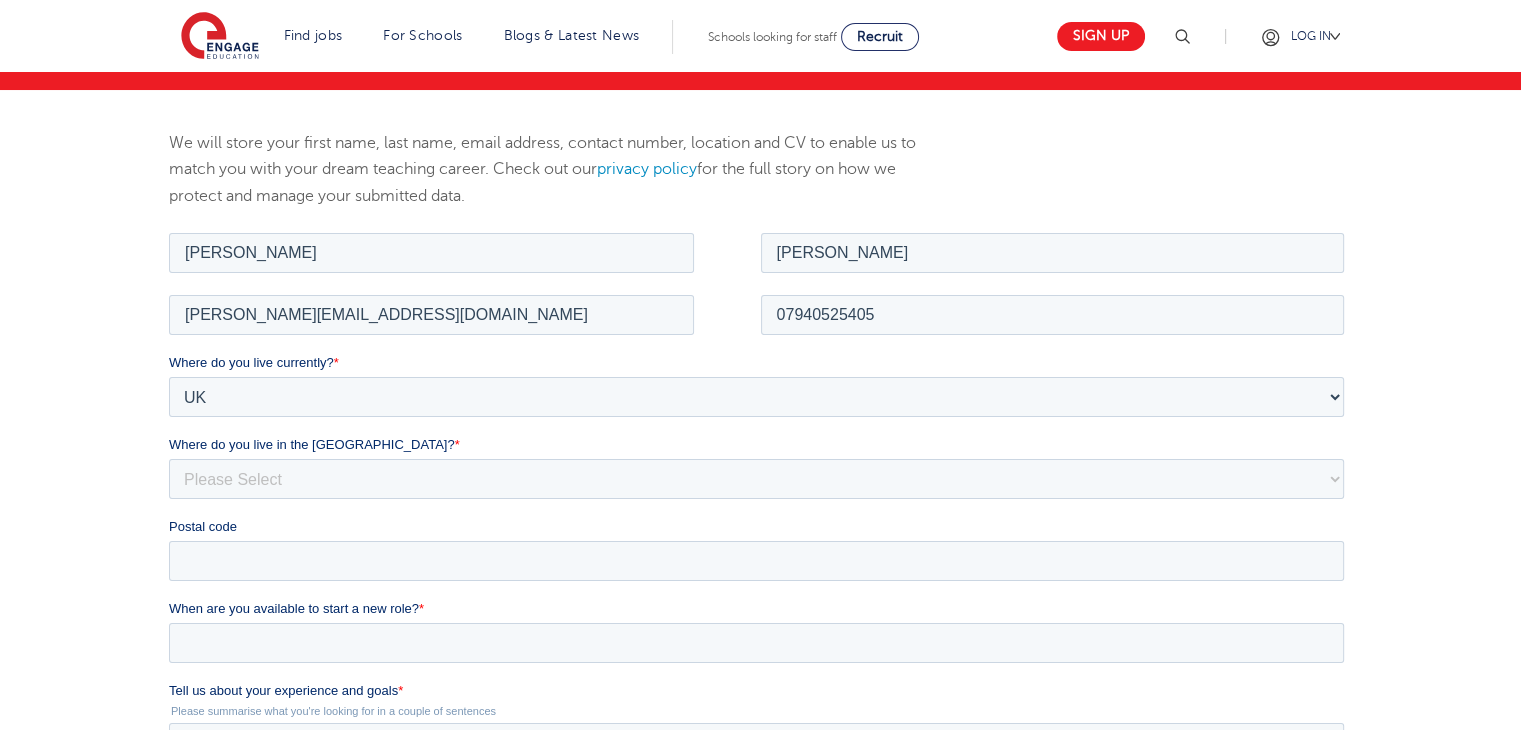 click on "We will store your first name, last name, email address, contact number, location and CV to enable us to match you with your dream teaching career. Check out our  privacy policy  for the full story on how we protect and manage your submitted data." at bounding box center [760, 623] 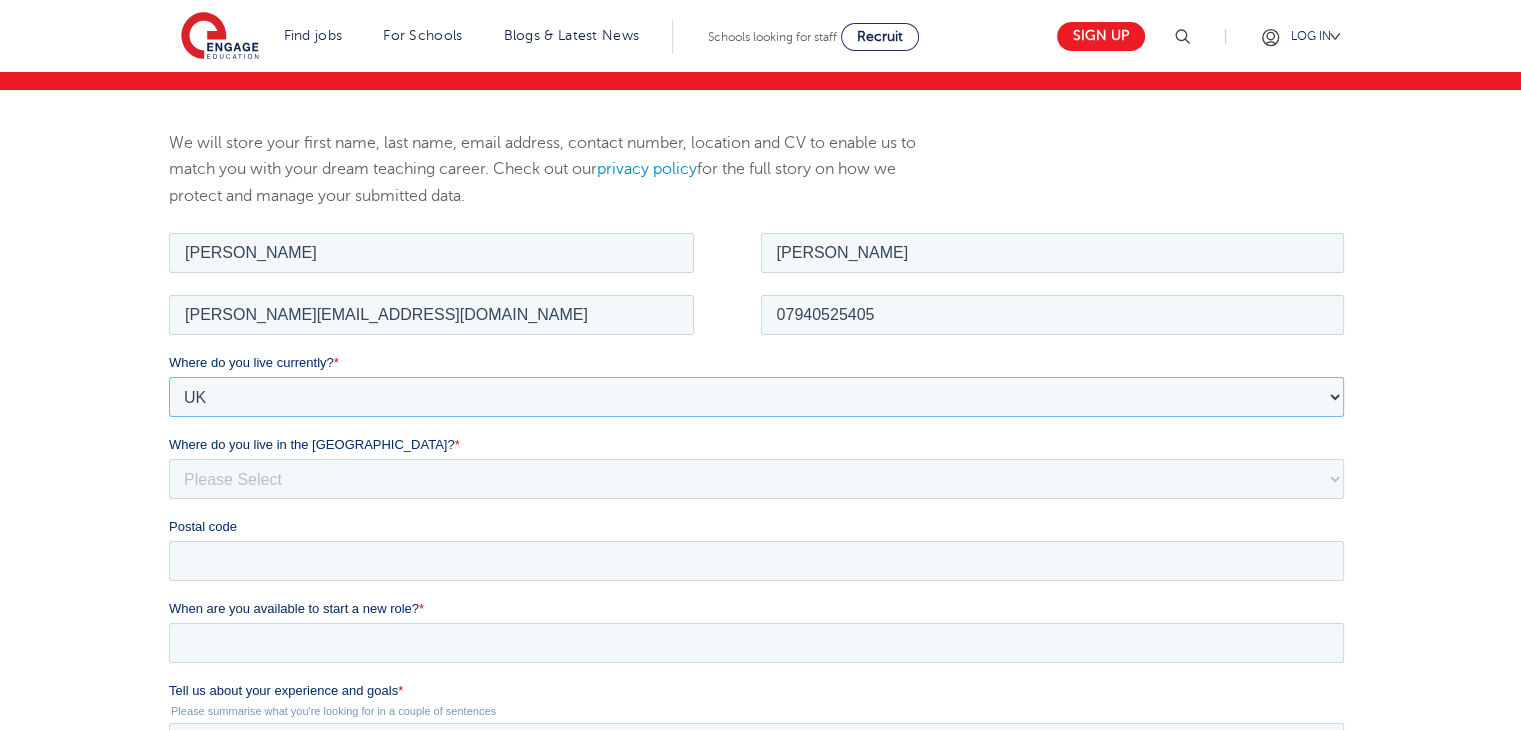click on "Please Select [GEOGRAPHIC_DATA] [GEOGRAPHIC_DATA] [GEOGRAPHIC_DATA] [GEOGRAPHIC_DATA] [GEOGRAPHIC_DATA] [GEOGRAPHIC_DATA] [GEOGRAPHIC_DATA] [GEOGRAPHIC_DATA] [GEOGRAPHIC_DATA] [GEOGRAPHIC_DATA] [GEOGRAPHIC_DATA] [GEOGRAPHIC_DATA] [GEOGRAPHIC_DATA] [GEOGRAPHIC_DATA]" at bounding box center (756, 396) 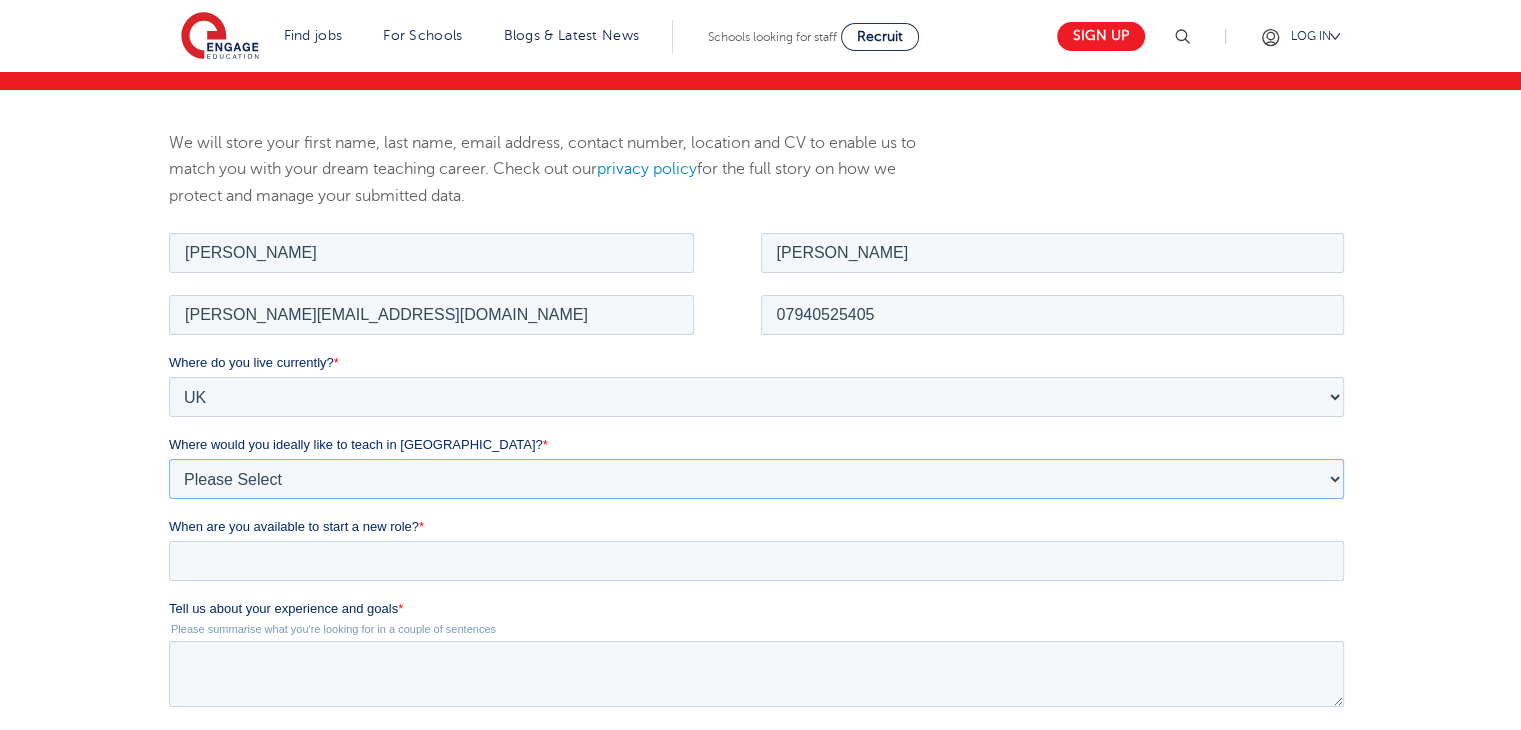 click on "Please Select I'm flexible! [GEOGRAPHIC_DATA] Any city in [GEOGRAPHIC_DATA] [GEOGRAPHIC_DATA]/Home Counties Somewhere more rural" at bounding box center (756, 478) 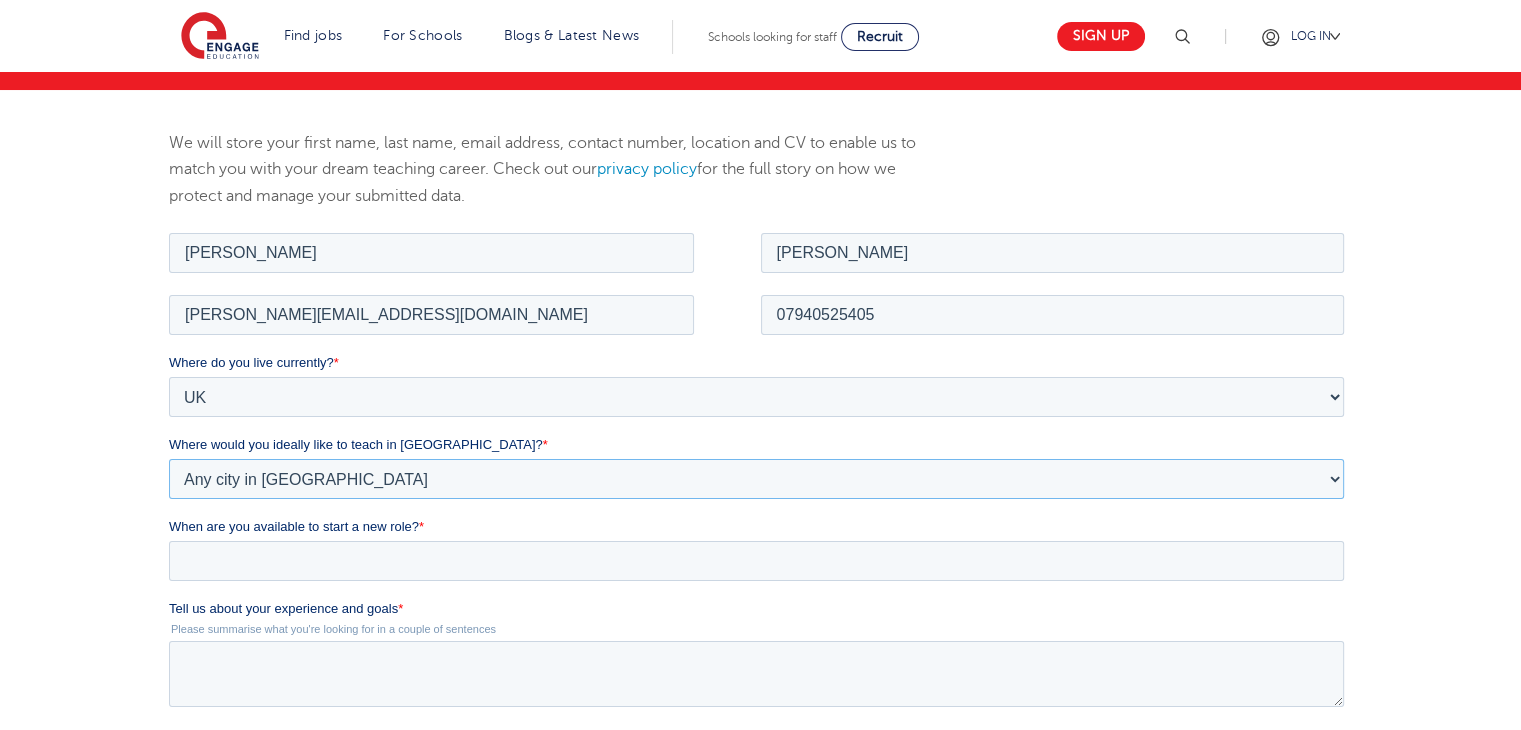 click on "Please Select I'm flexible! [GEOGRAPHIC_DATA] Any city in [GEOGRAPHIC_DATA] [GEOGRAPHIC_DATA]/Home Counties Somewhere more rural" at bounding box center (756, 478) 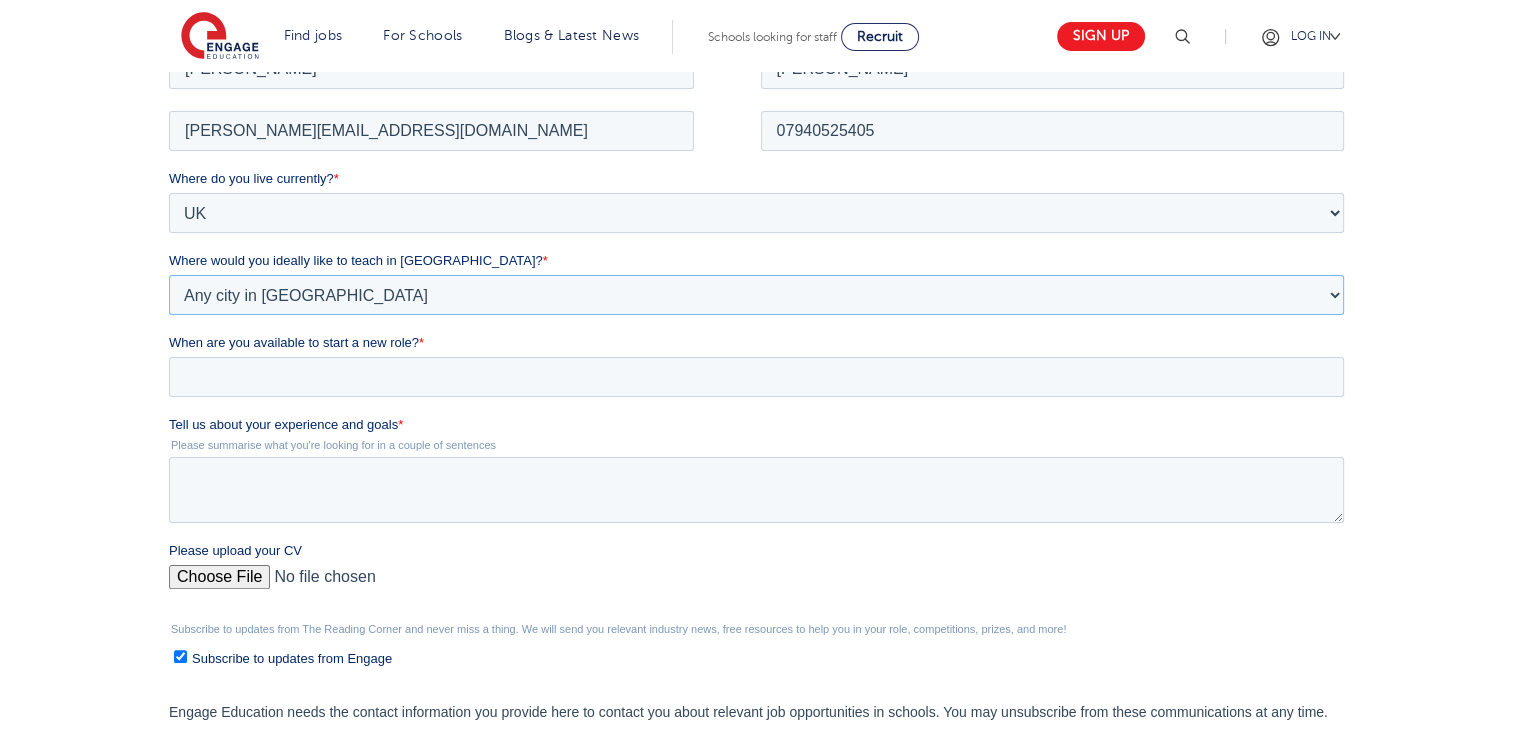 scroll, scrollTop: 400, scrollLeft: 0, axis: vertical 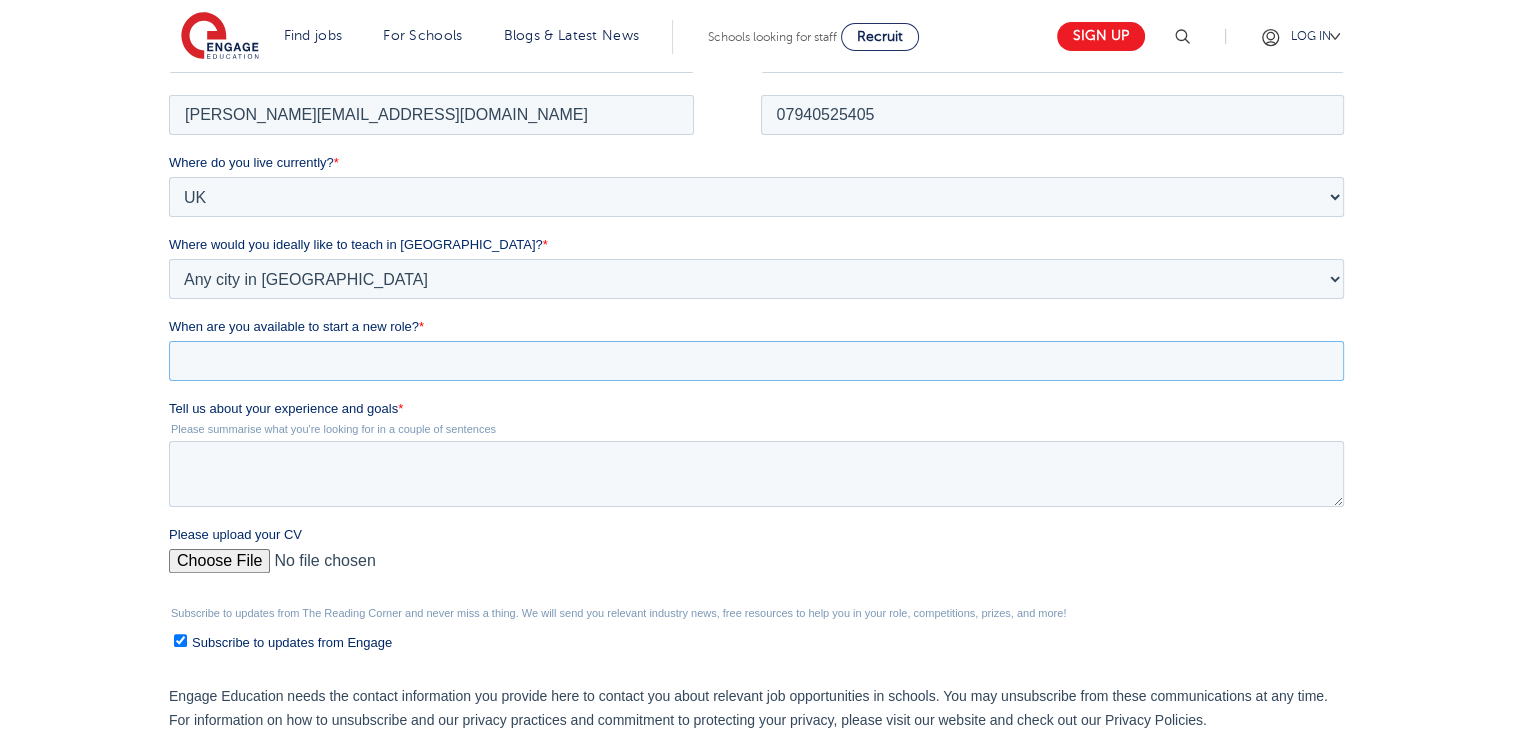 click on "When are you available to start a new role? *" at bounding box center (756, 360) 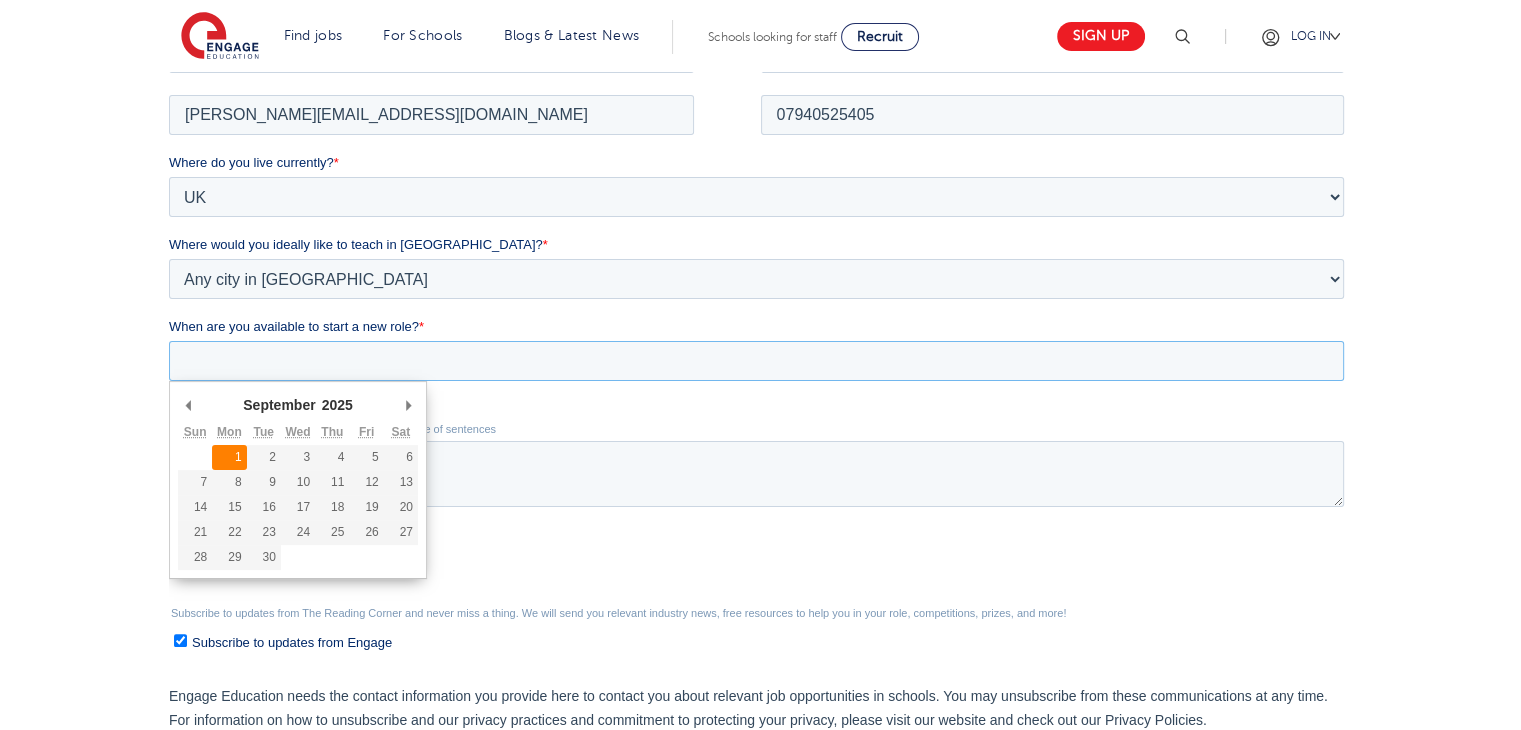 type on "[DATE]" 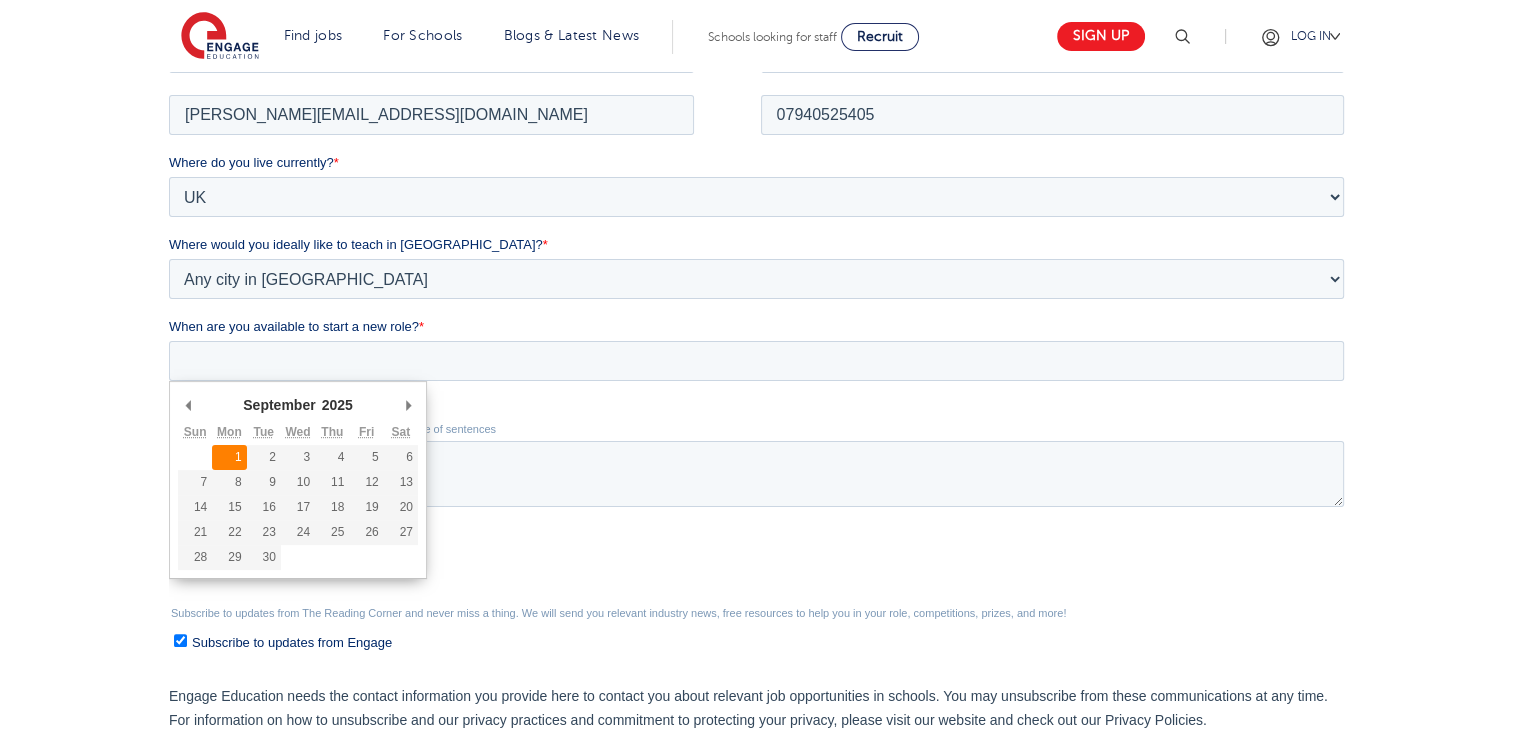 type on "[DATE]" 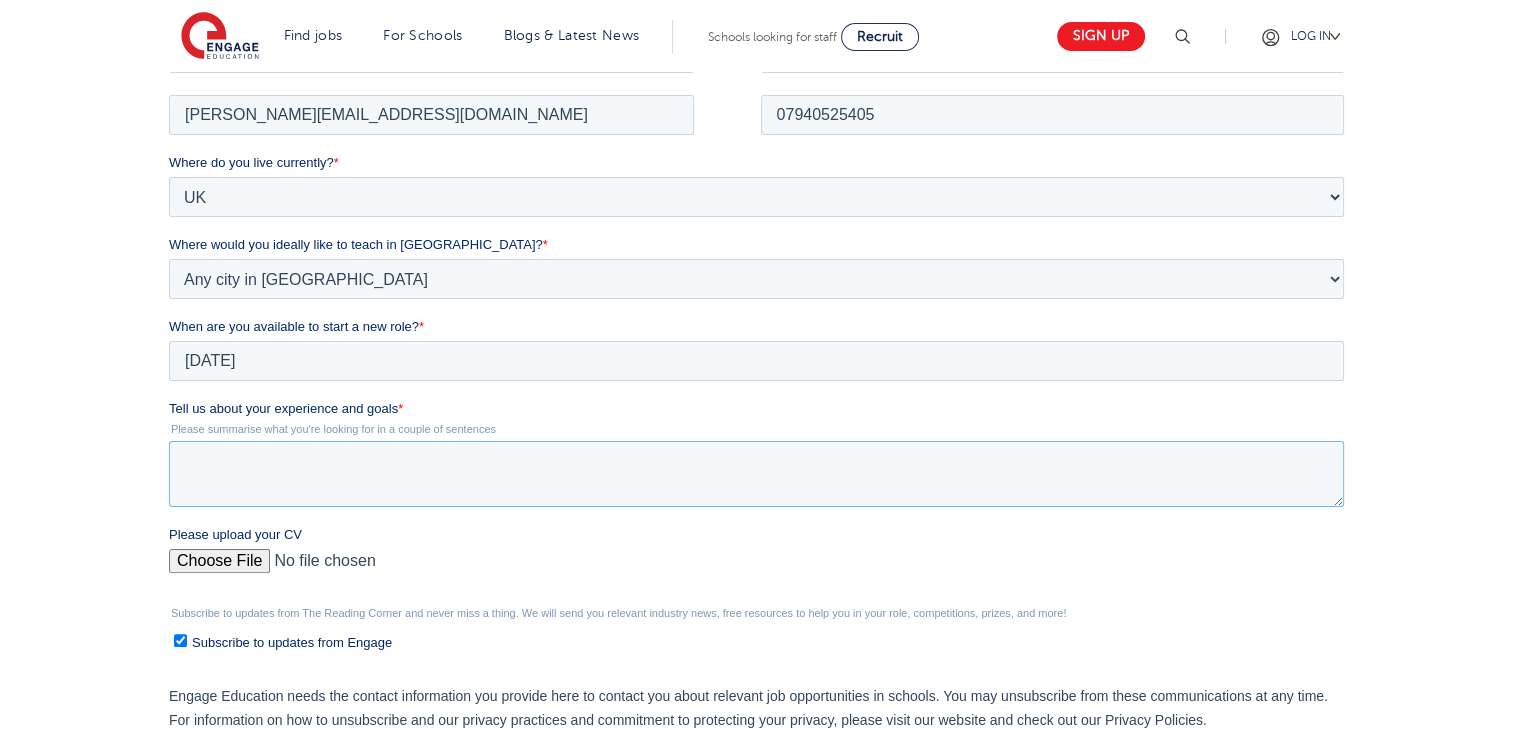 click on "Tell us about your experience and goals *" at bounding box center (756, 473) 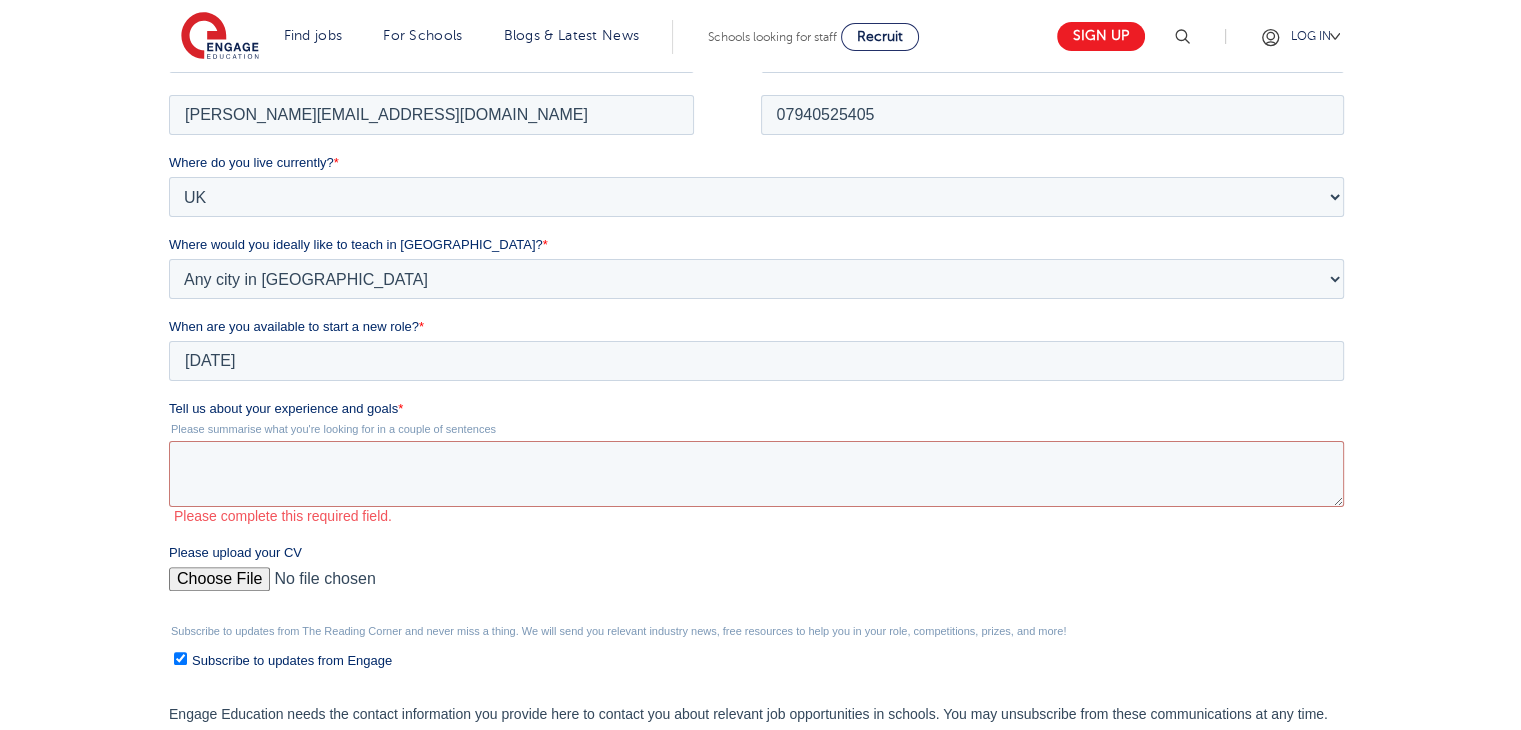drag, startPoint x: 220, startPoint y: 409, endPoint x: 403, endPoint y: 420, distance: 183.3303 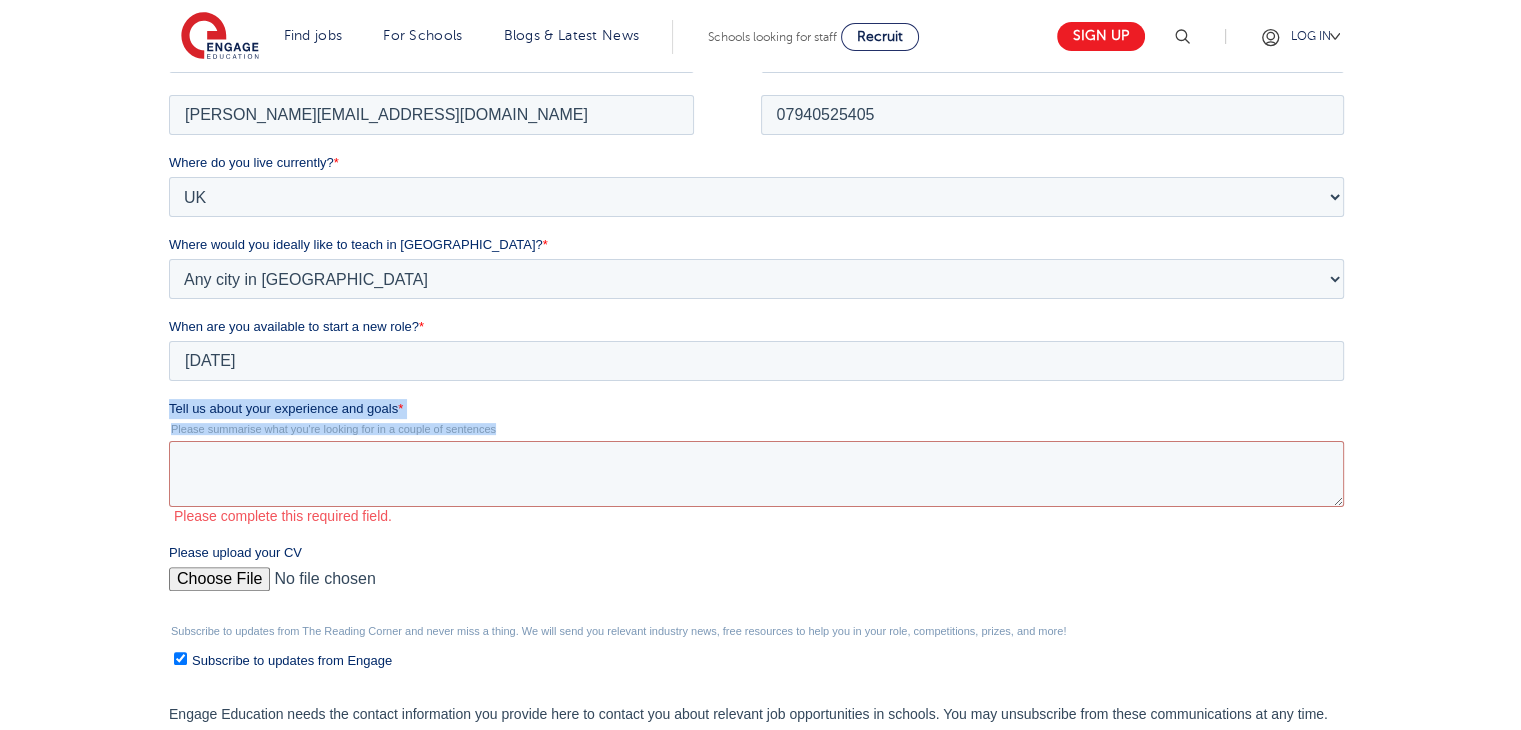 drag, startPoint x: 509, startPoint y: 426, endPoint x: 161, endPoint y: 402, distance: 348.8266 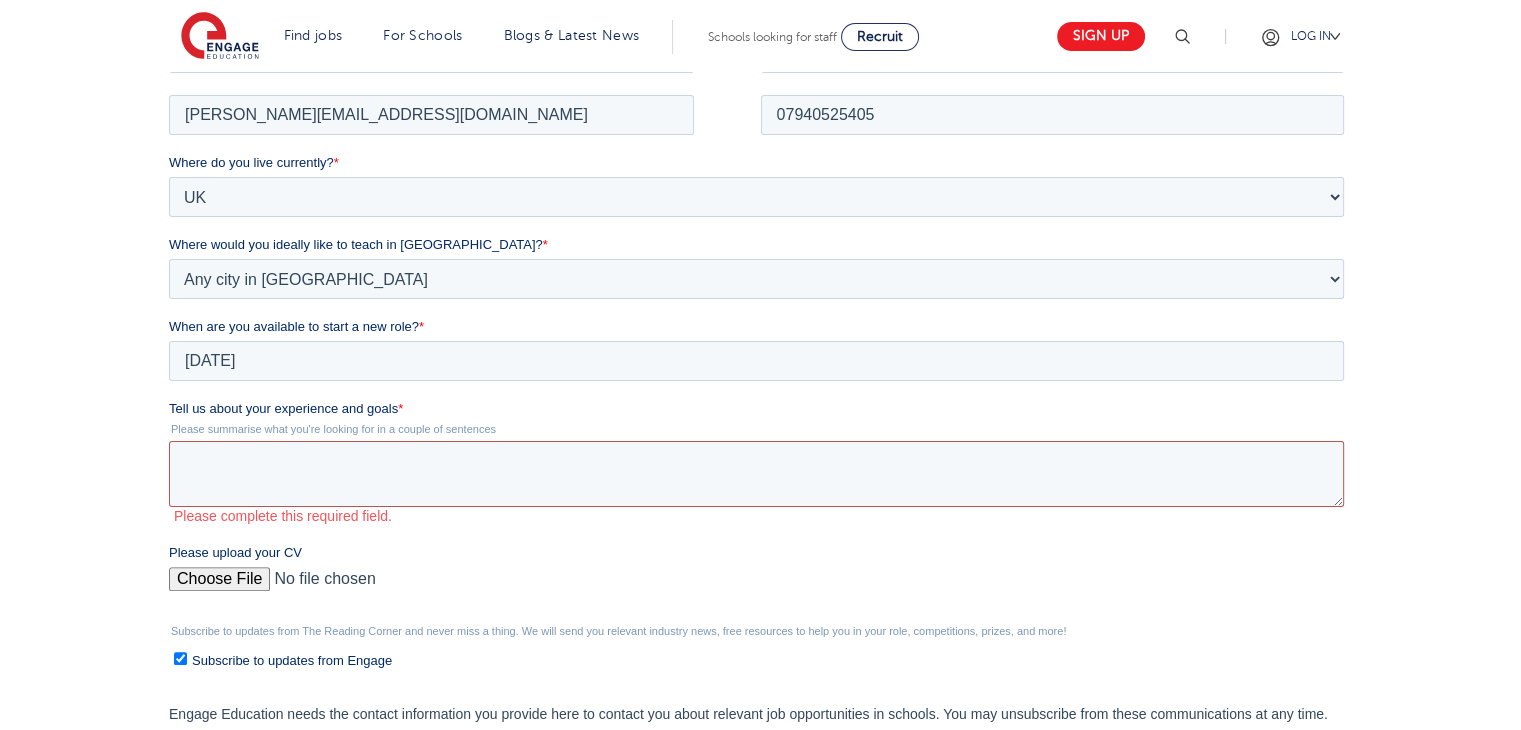 click on "Tell us about your experience and goals *" at bounding box center [756, 473] 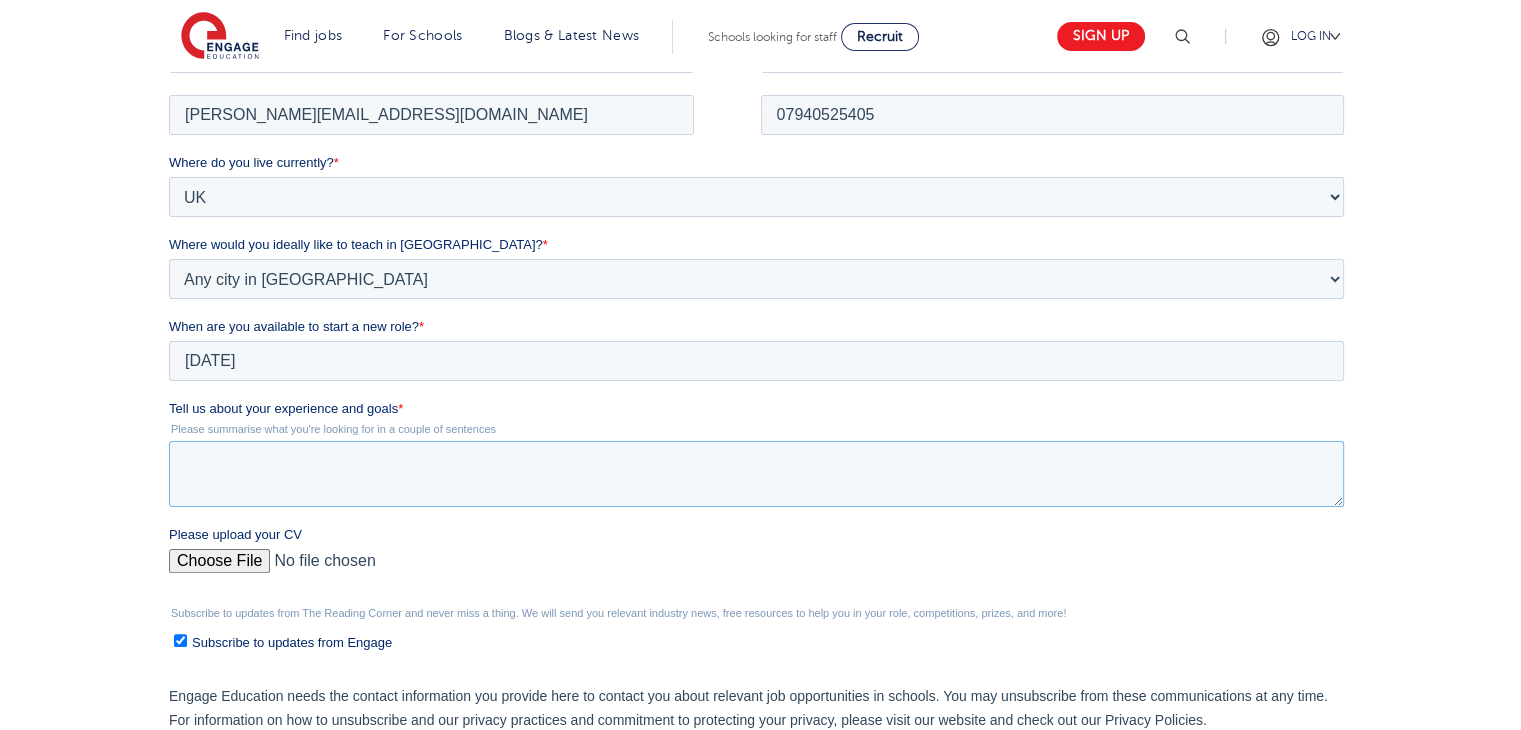 paste on "I’m a qualified secondary Mathematics teacher with a strong academic background in education and civil engineering. I’m looking to join a dynamic and supportive school in the [GEOGRAPHIC_DATA] where I can contribute to students’ learning and growth, while working towards my Qualified Teacher Status (QTS)." 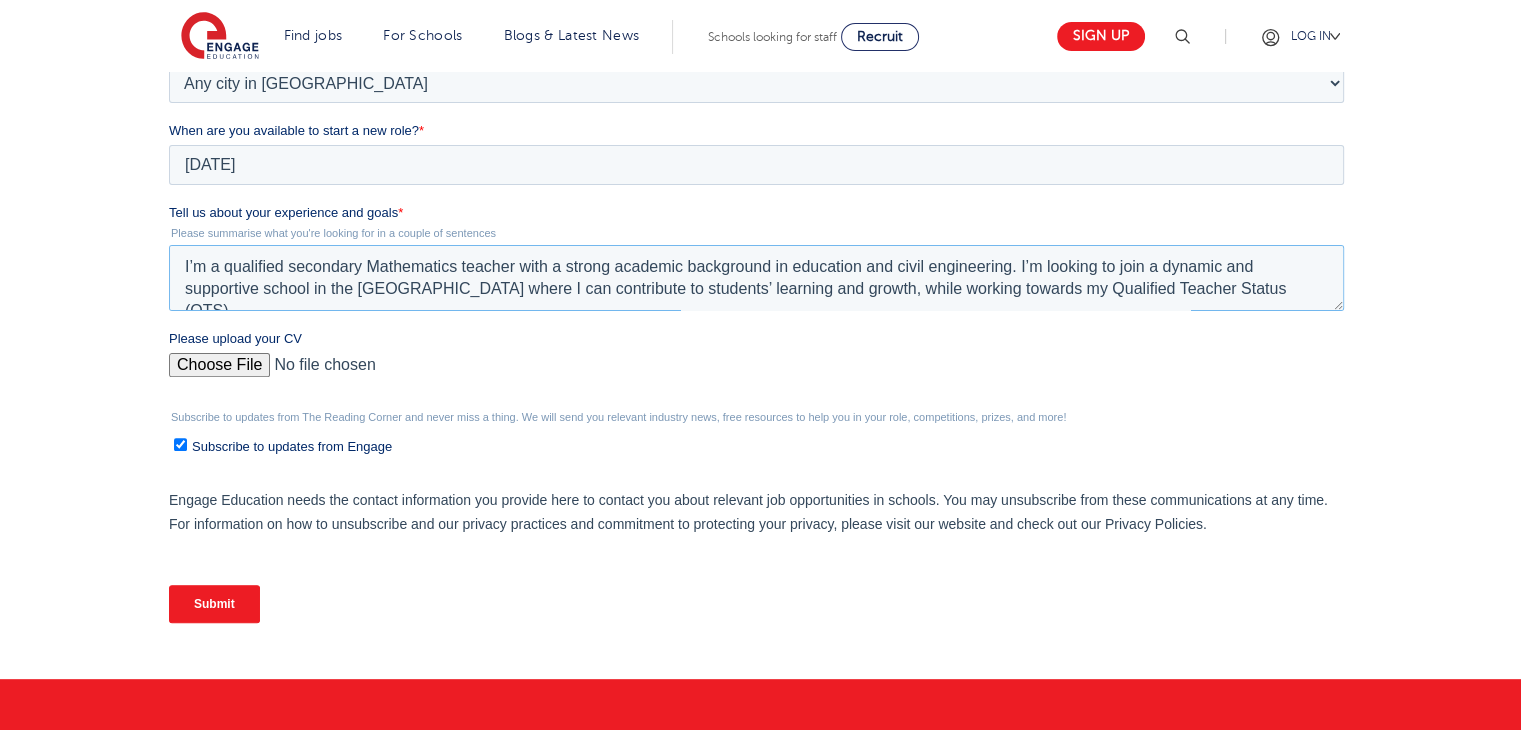 scroll, scrollTop: 600, scrollLeft: 0, axis: vertical 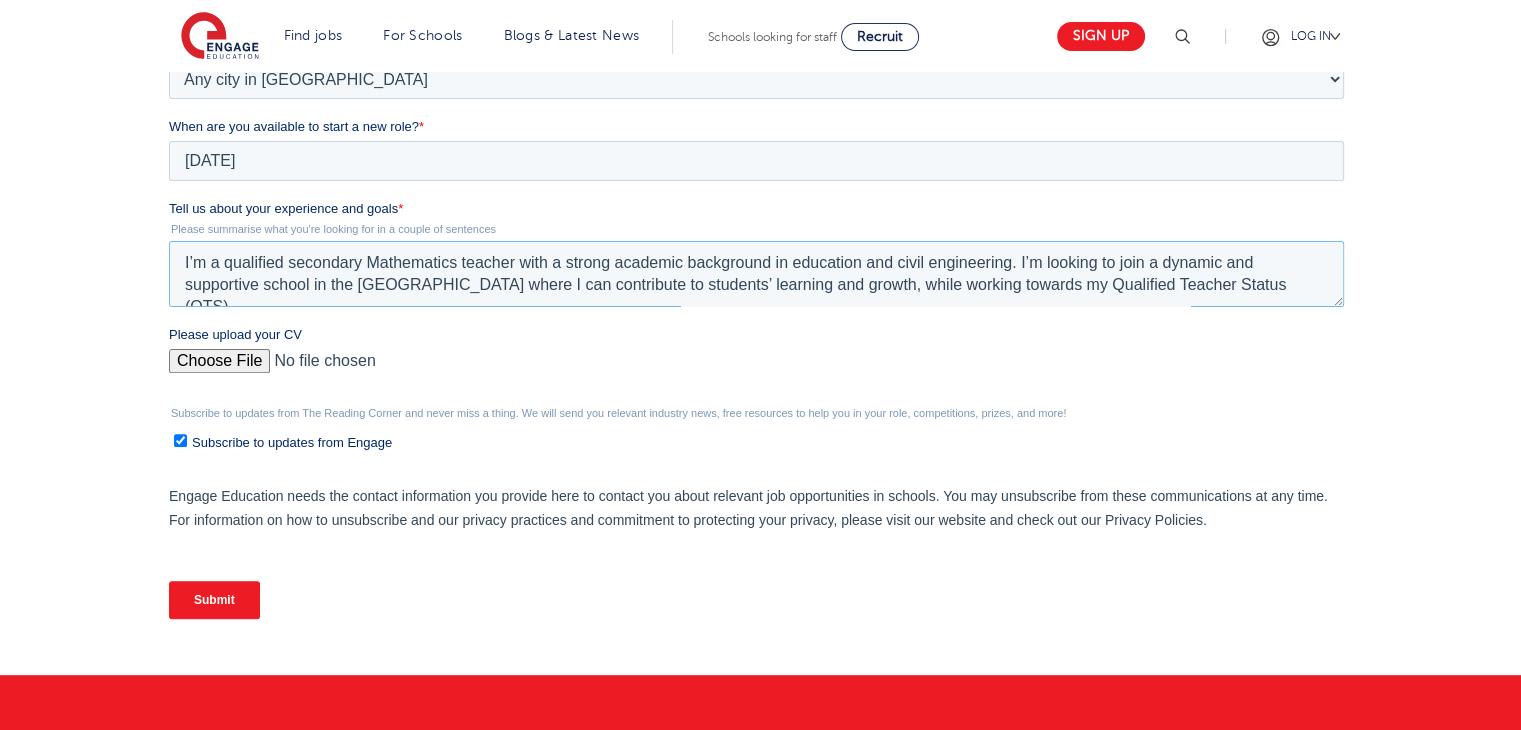 type on "I’m a qualified secondary Mathematics teacher with a strong academic background in education and civil engineering. I’m looking to join a dynamic and supportive school in the [GEOGRAPHIC_DATA] where I can contribute to students’ learning and growth, while working towards my Qualified Teacher Status (QTS)." 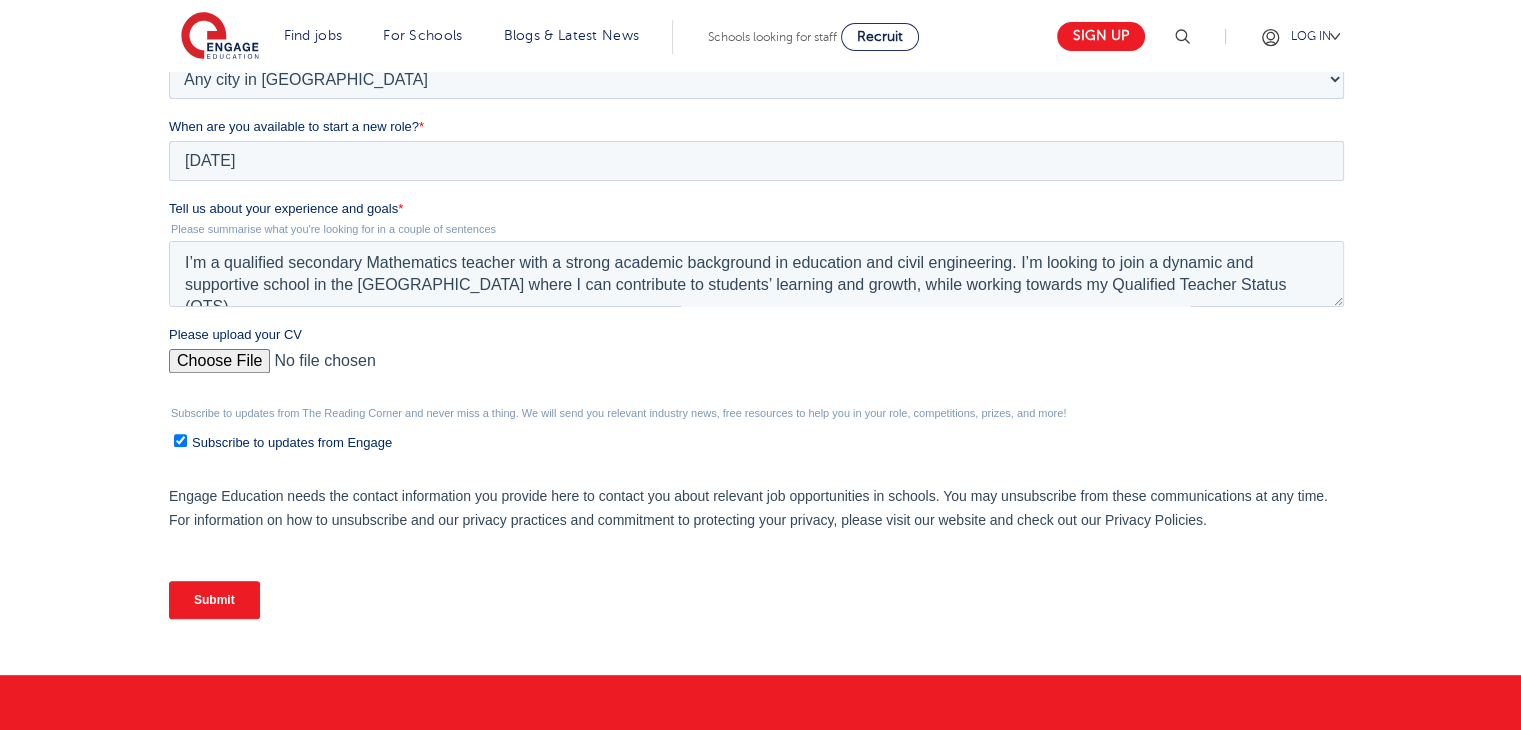 click on "Please upload your CV" at bounding box center [756, 369] 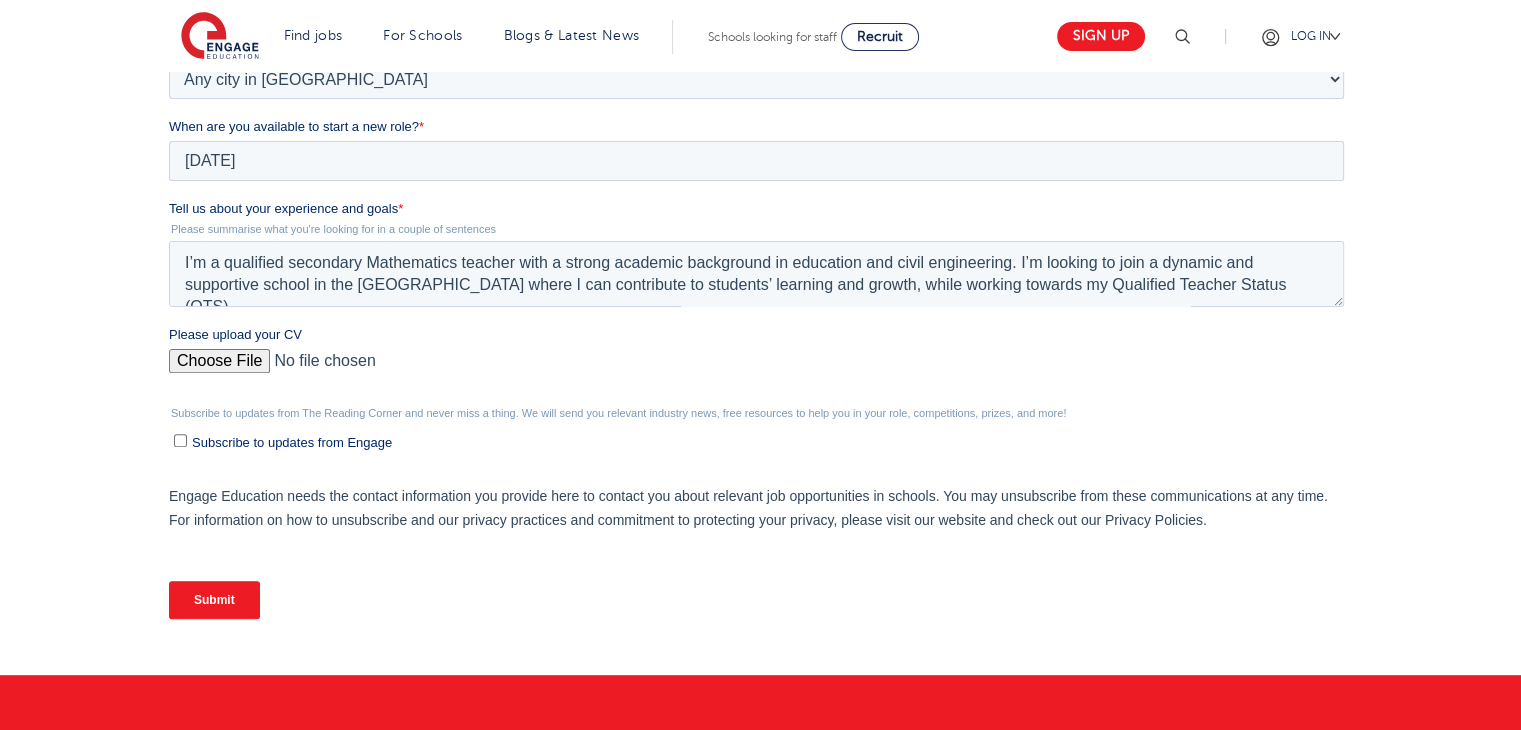 checkbox on "false" 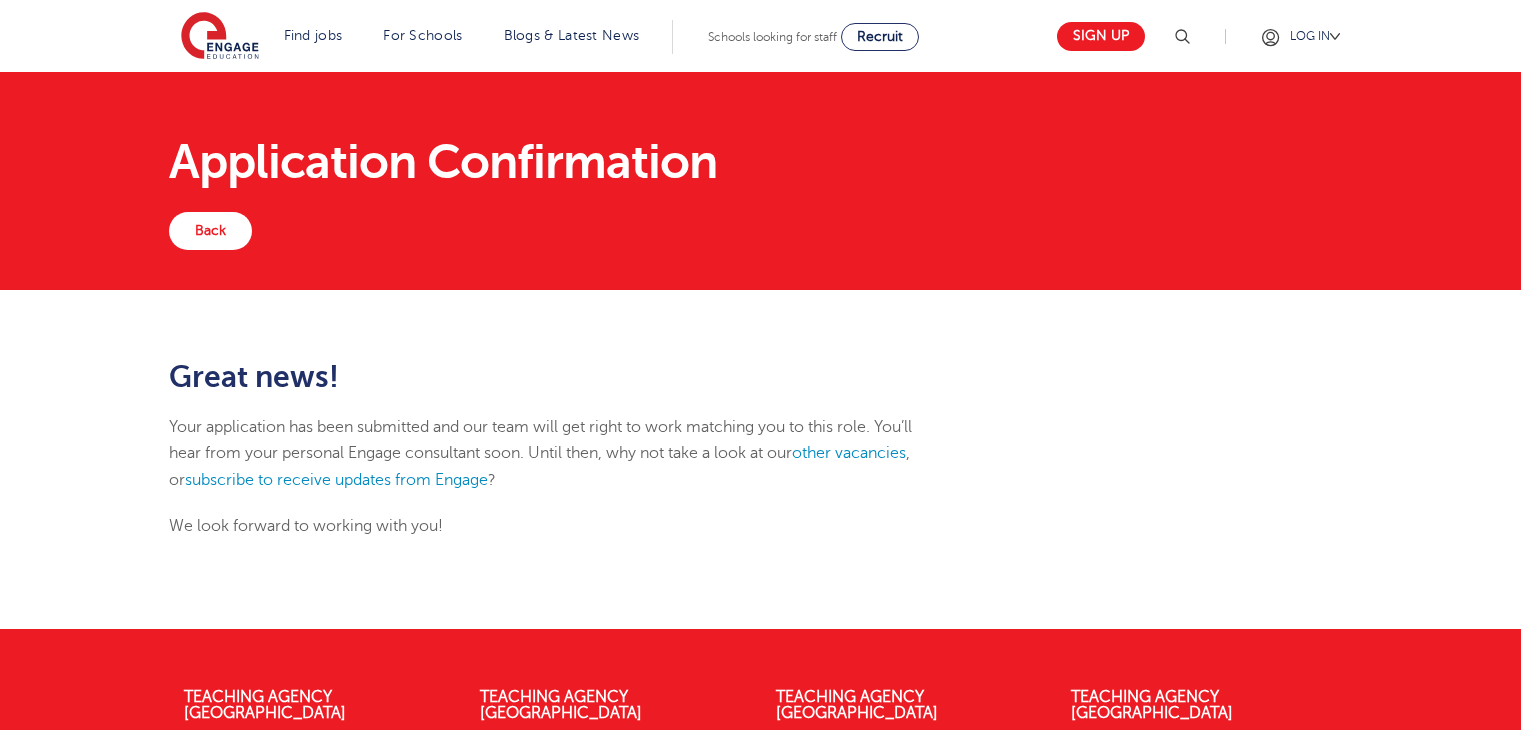 scroll, scrollTop: 0, scrollLeft: 0, axis: both 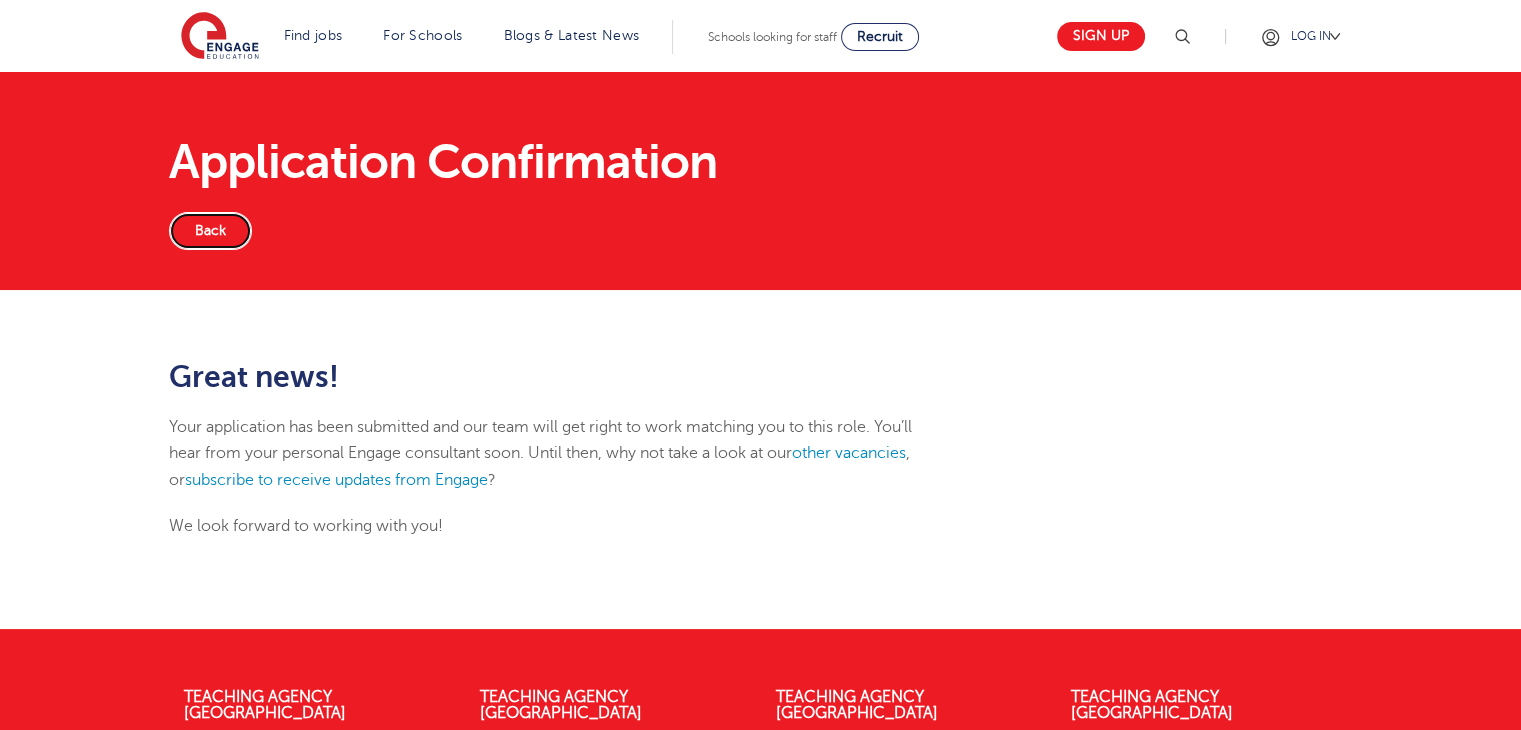 click on "Back" at bounding box center (210, 231) 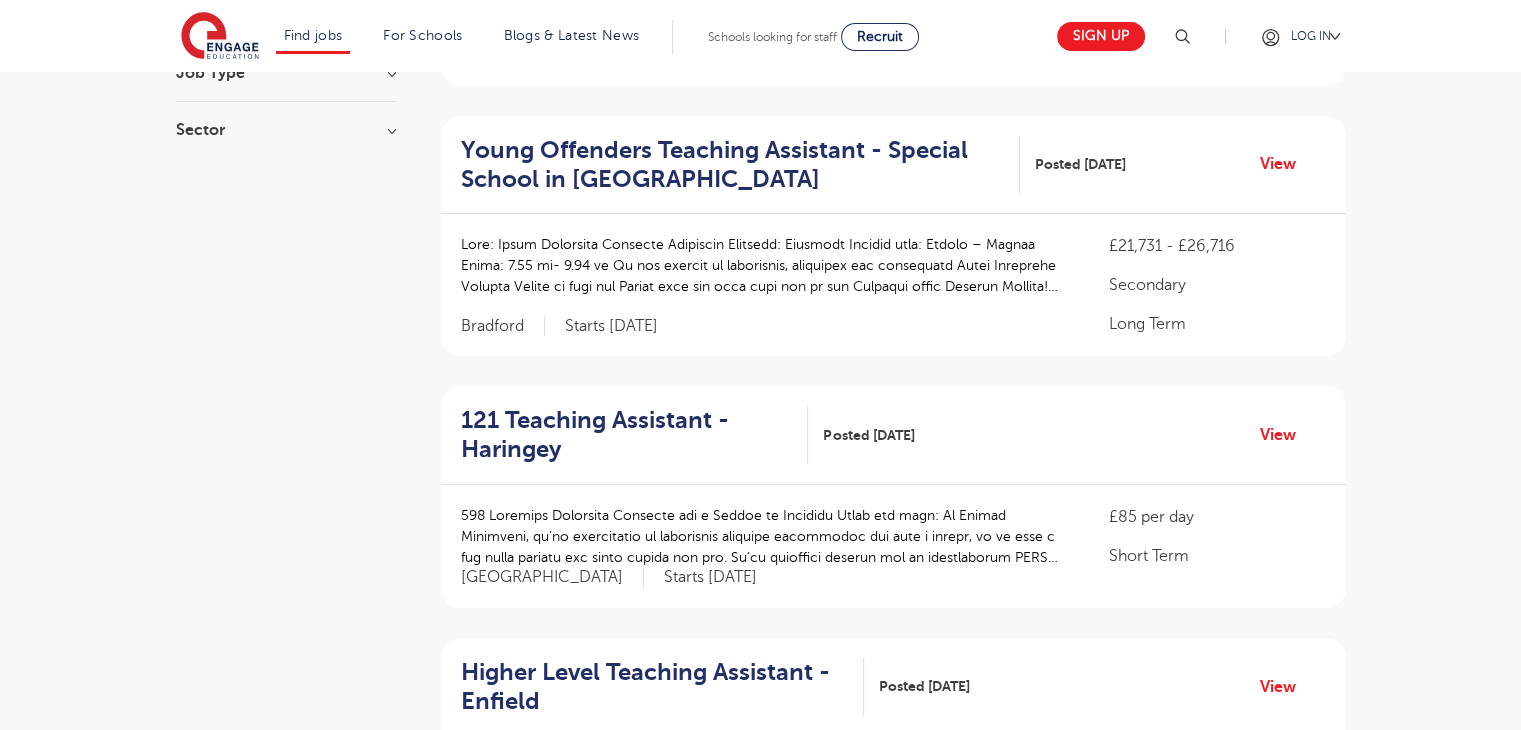 scroll, scrollTop: 500, scrollLeft: 0, axis: vertical 